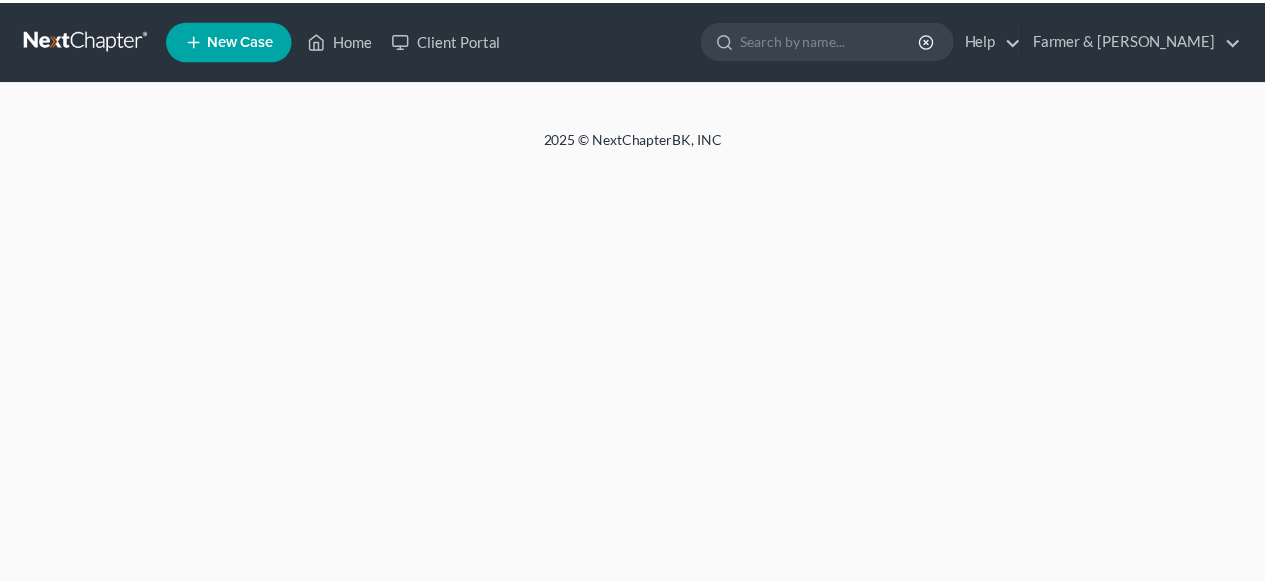 scroll, scrollTop: 0, scrollLeft: 0, axis: both 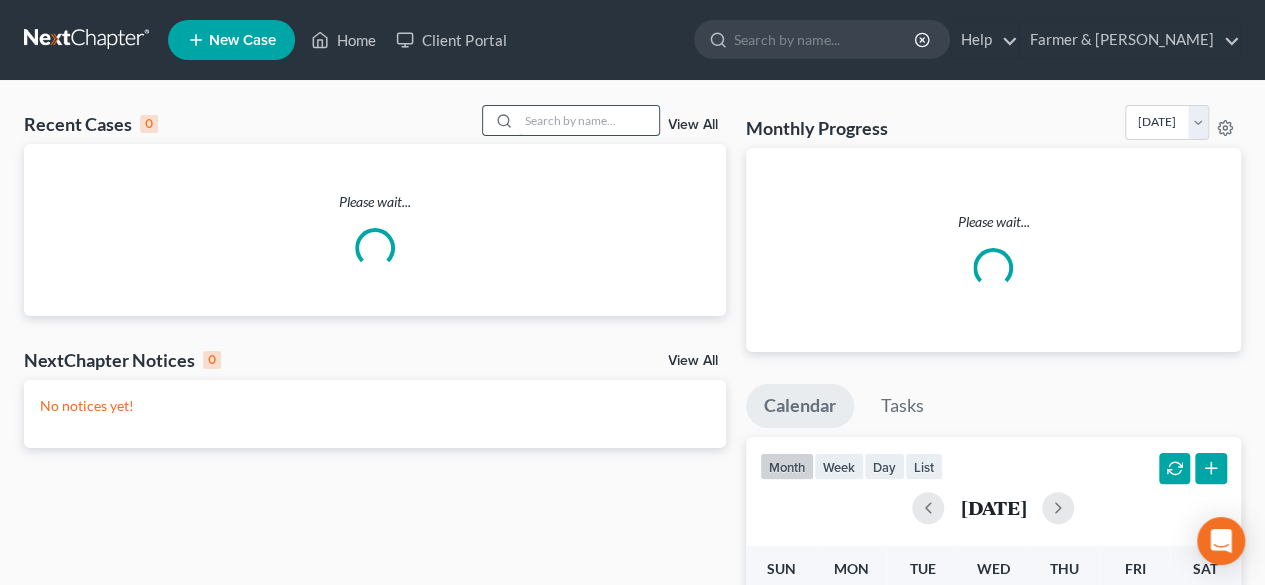 click at bounding box center (589, 120) 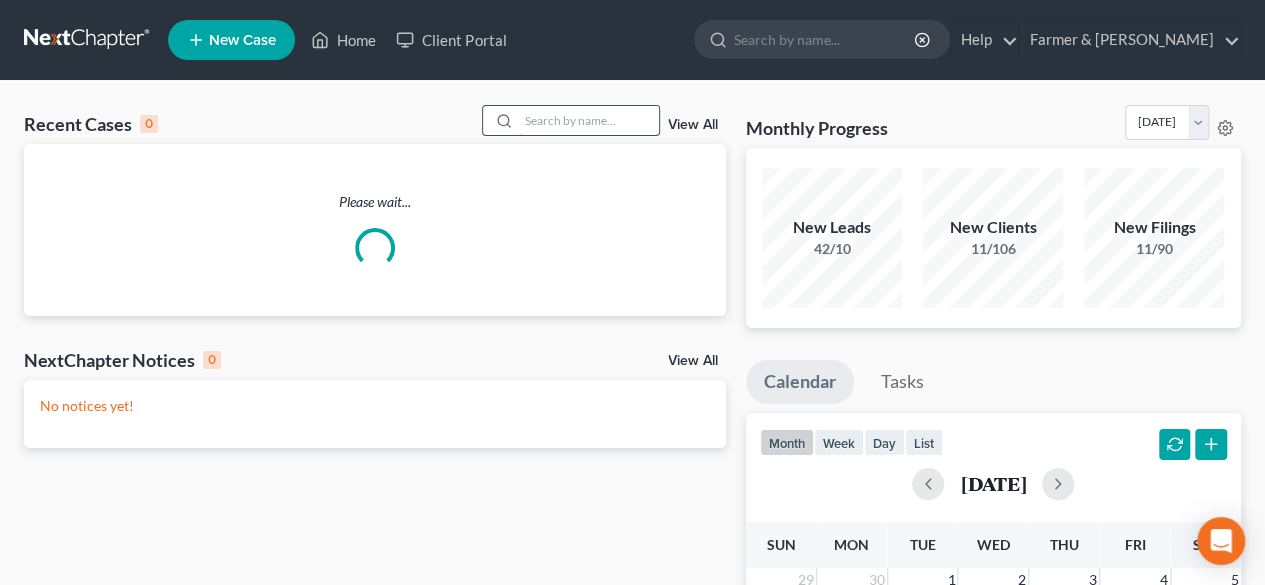 paste on "22-10296" 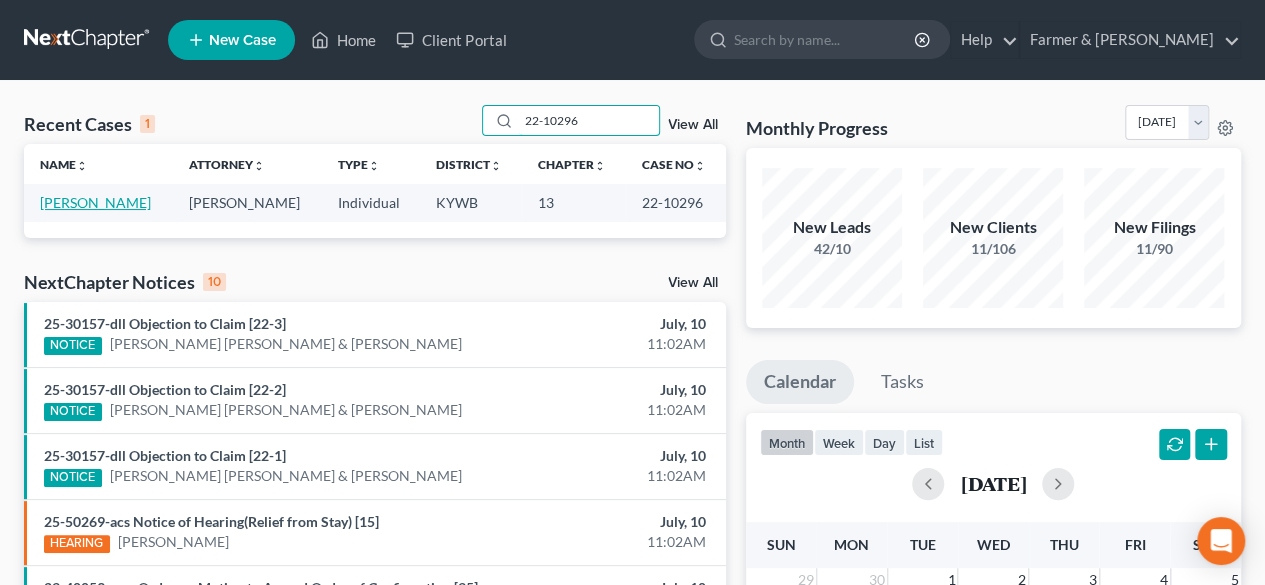 type on "22-10296" 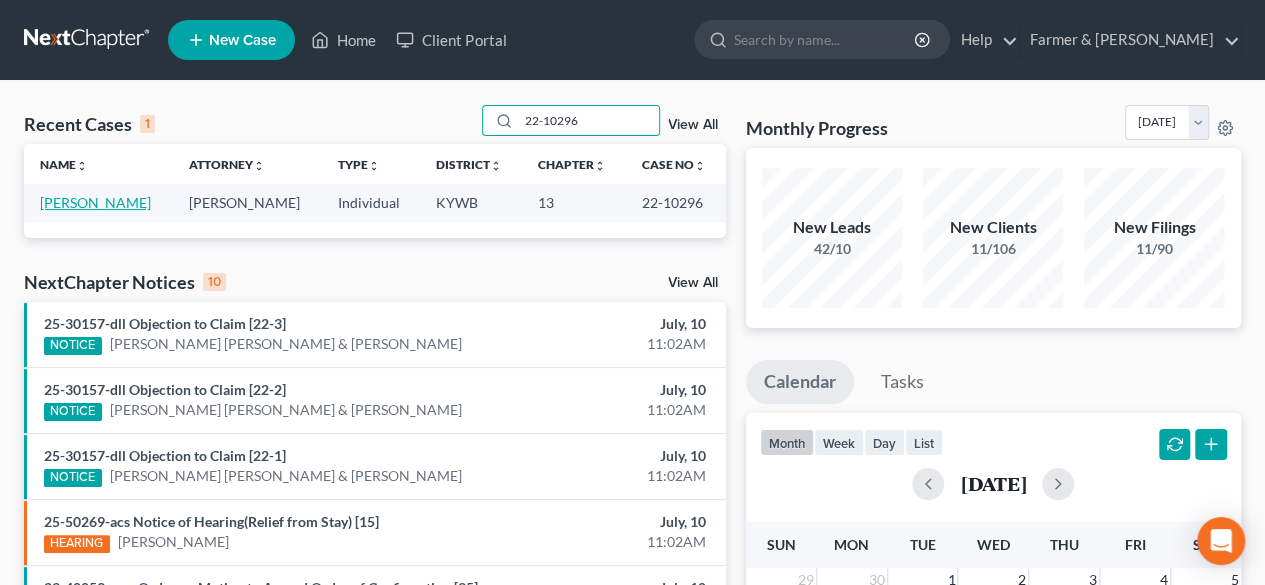 click on "Howard, George" at bounding box center [95, 202] 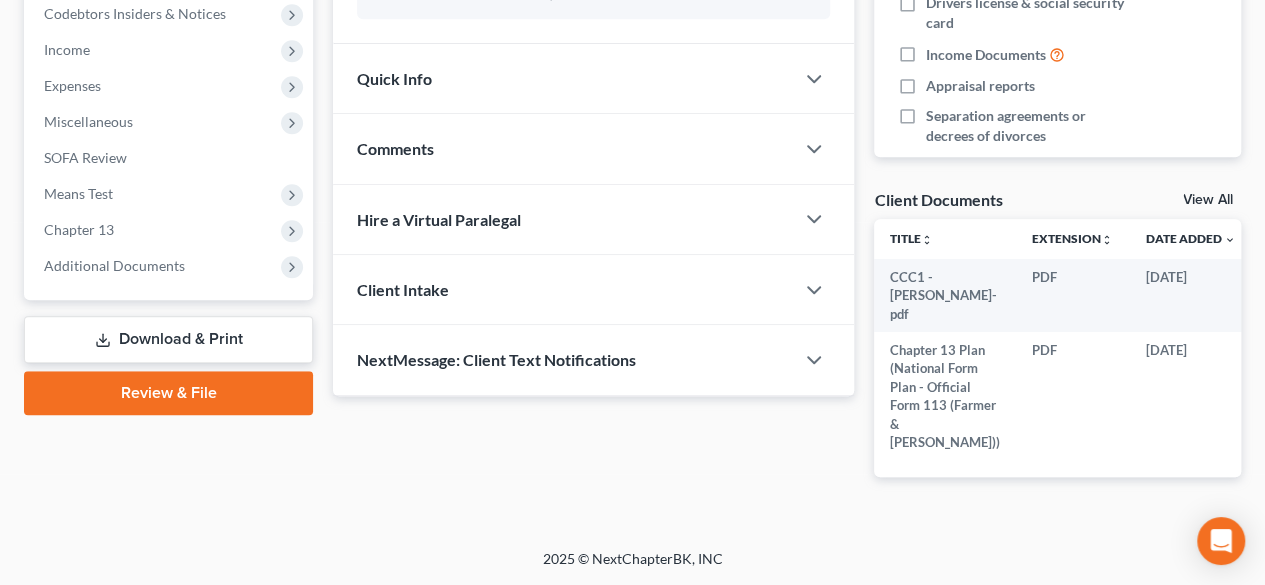 scroll, scrollTop: 700, scrollLeft: 0, axis: vertical 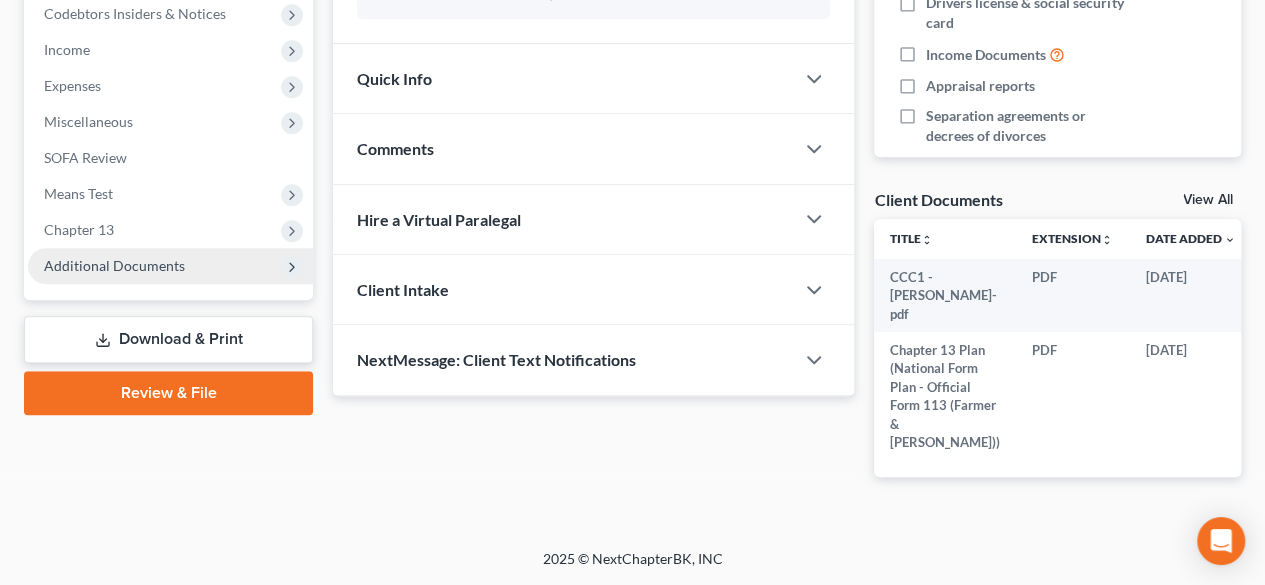 click on "Additional Documents" at bounding box center [114, 265] 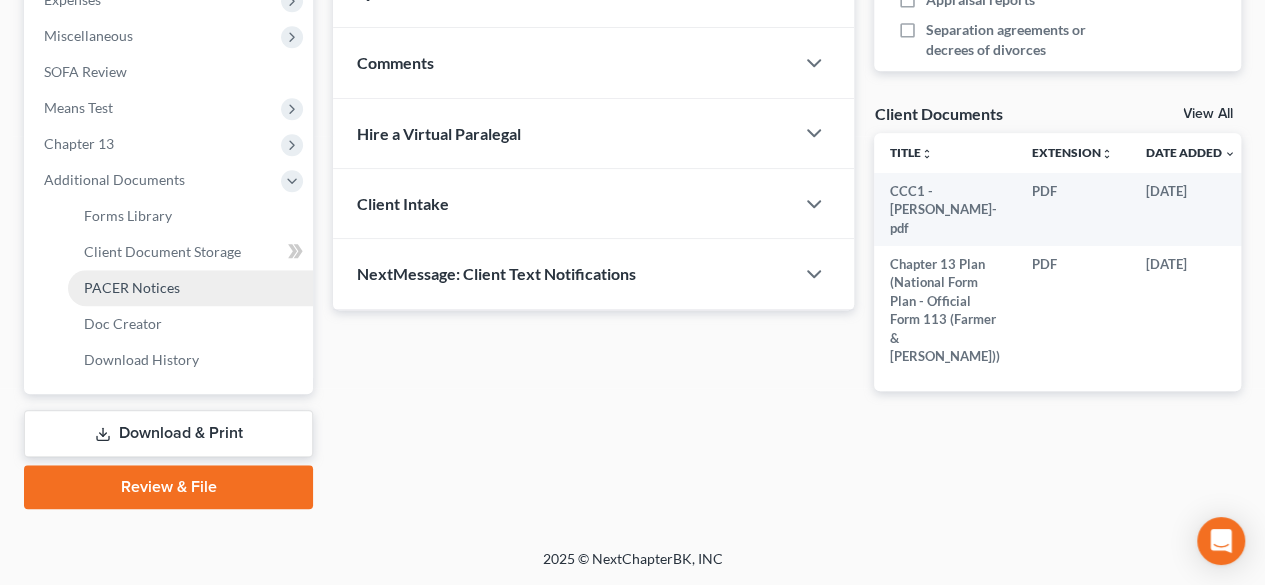 click on "PACER Notices" at bounding box center [190, 288] 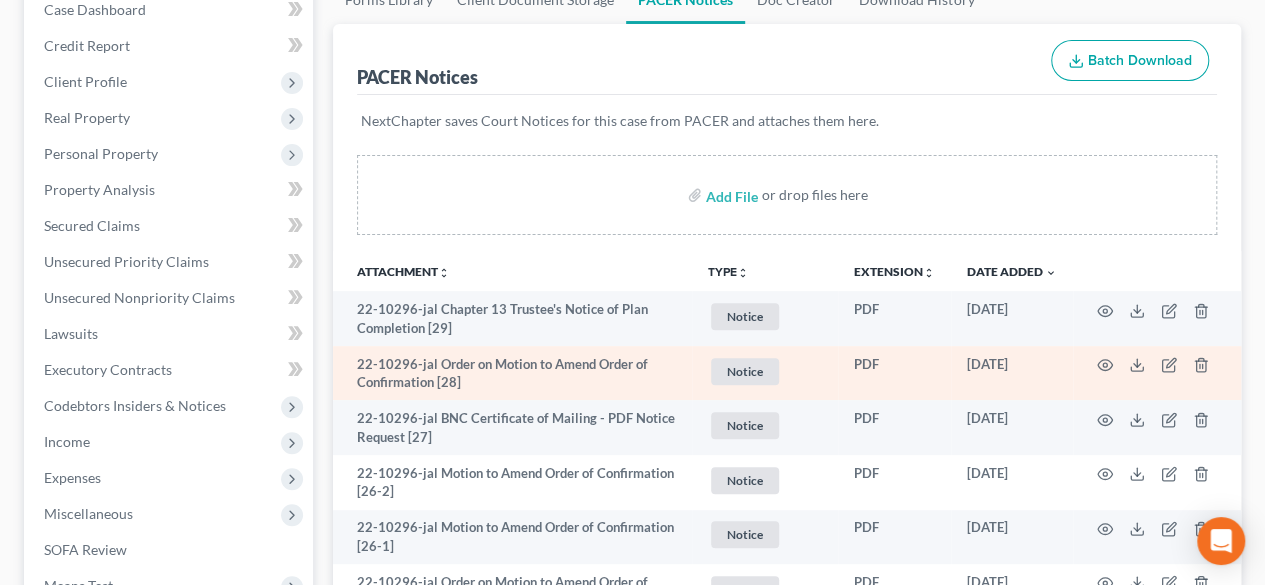 scroll, scrollTop: 300, scrollLeft: 0, axis: vertical 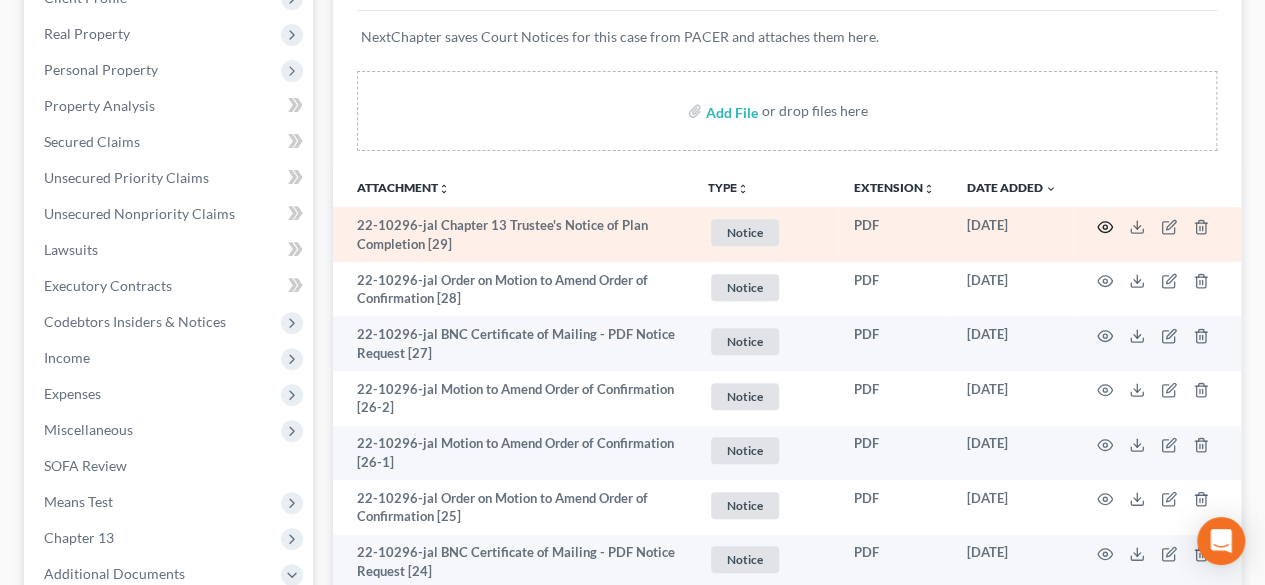click 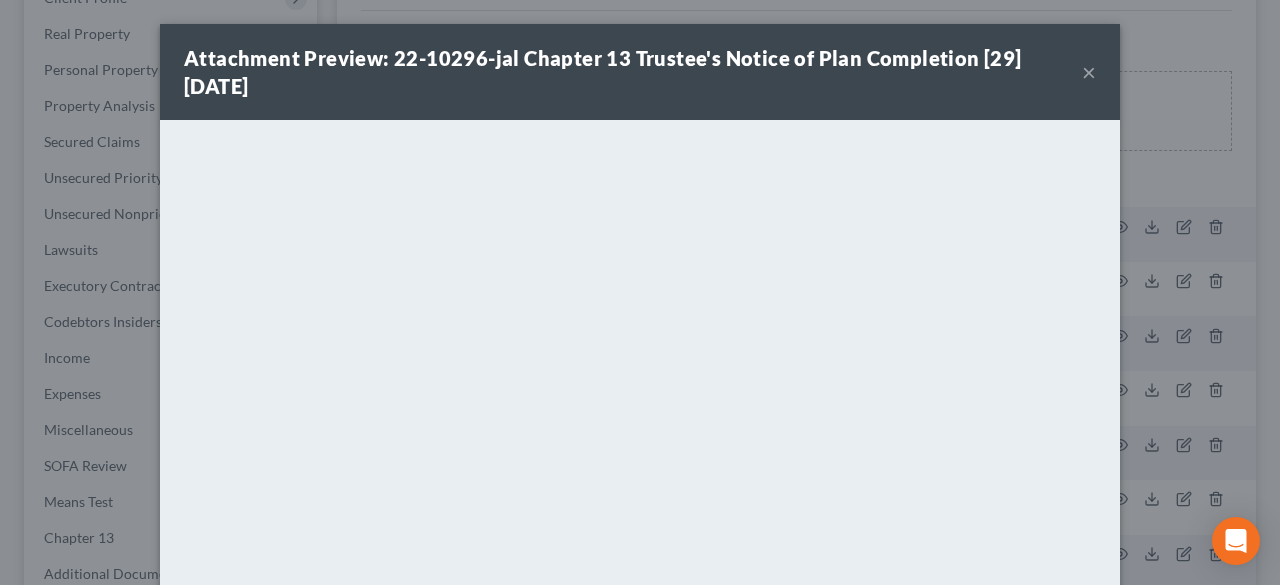 click on "×" at bounding box center (1089, 72) 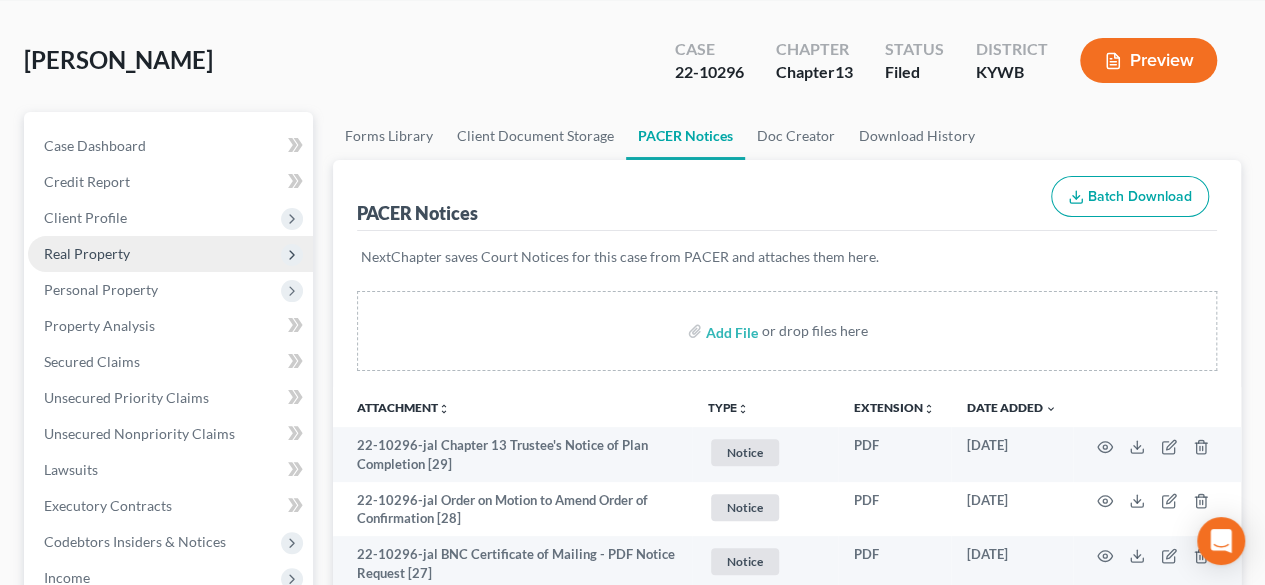 scroll, scrollTop: 0, scrollLeft: 0, axis: both 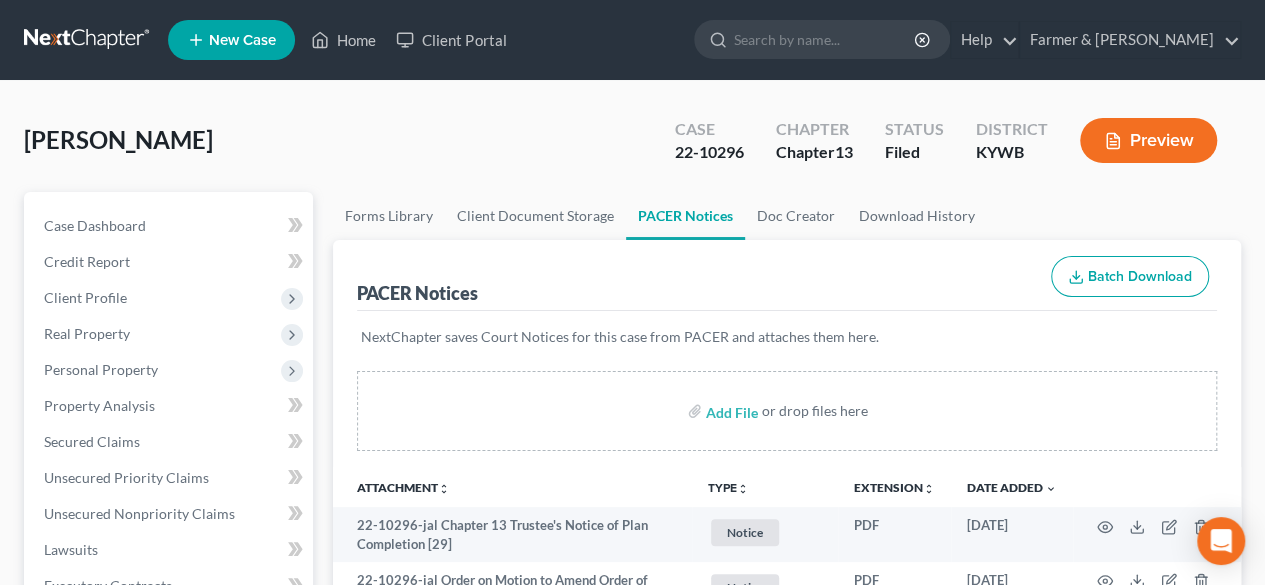 click at bounding box center (88, 40) 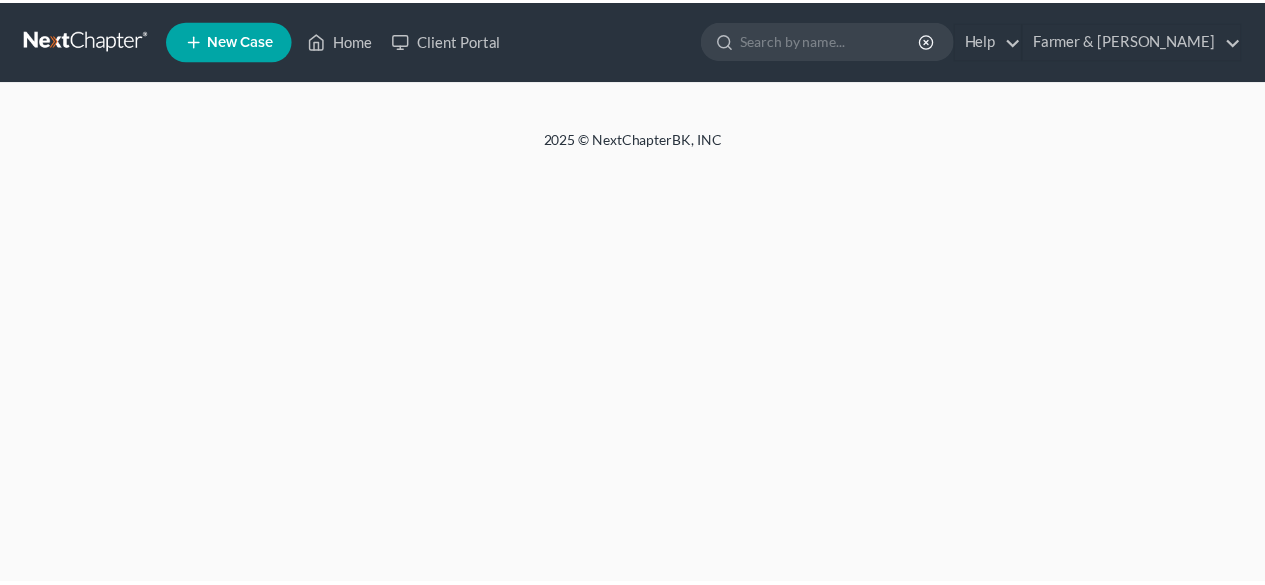scroll, scrollTop: 0, scrollLeft: 0, axis: both 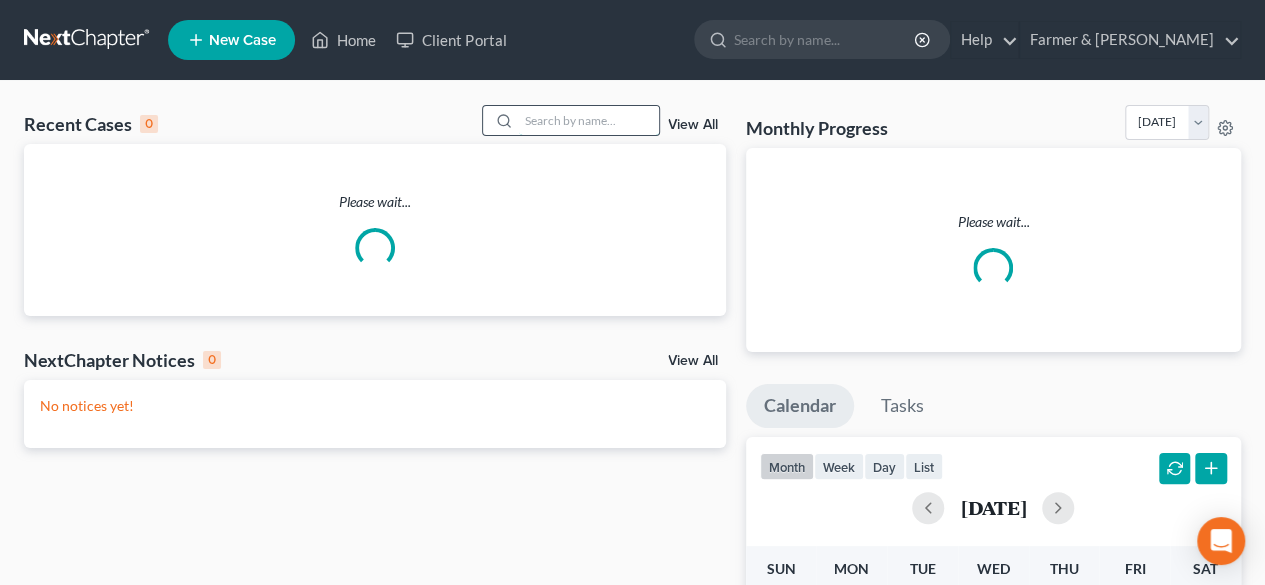 click at bounding box center (589, 120) 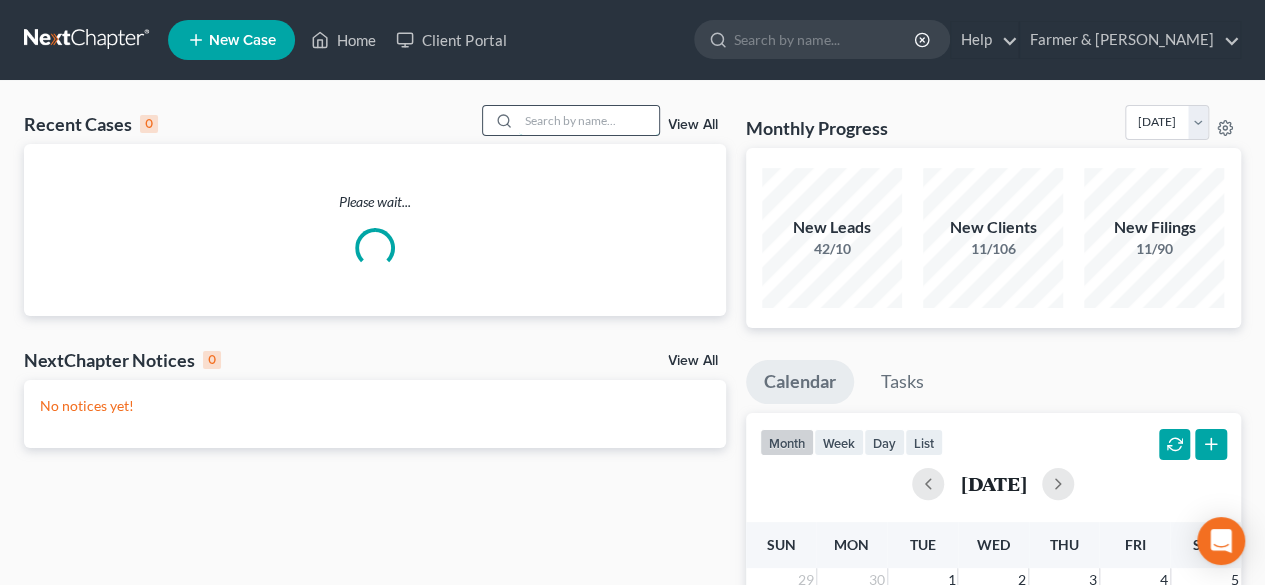 paste on "22-10351" 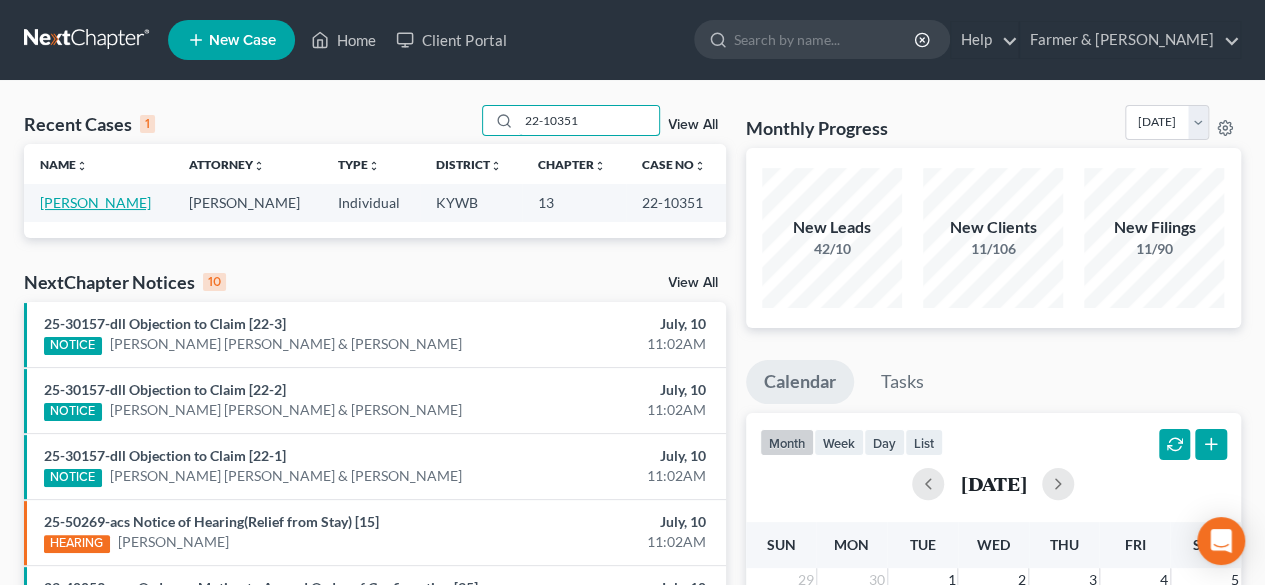 type on "22-10351" 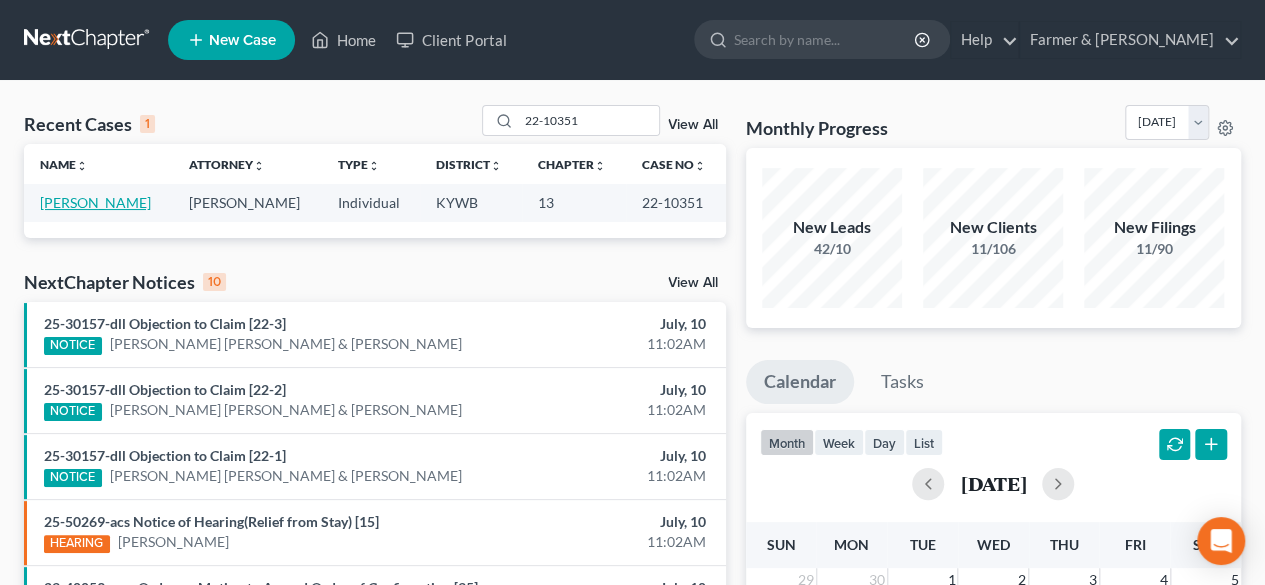 click on "Hargrove, Aaron" at bounding box center (95, 202) 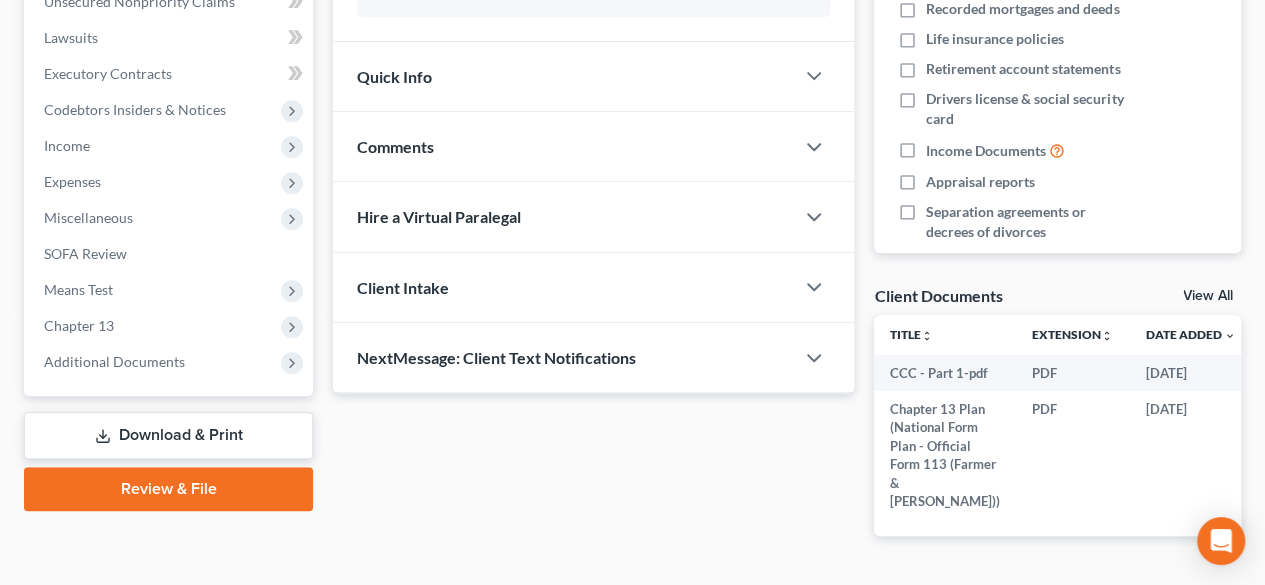scroll, scrollTop: 600, scrollLeft: 0, axis: vertical 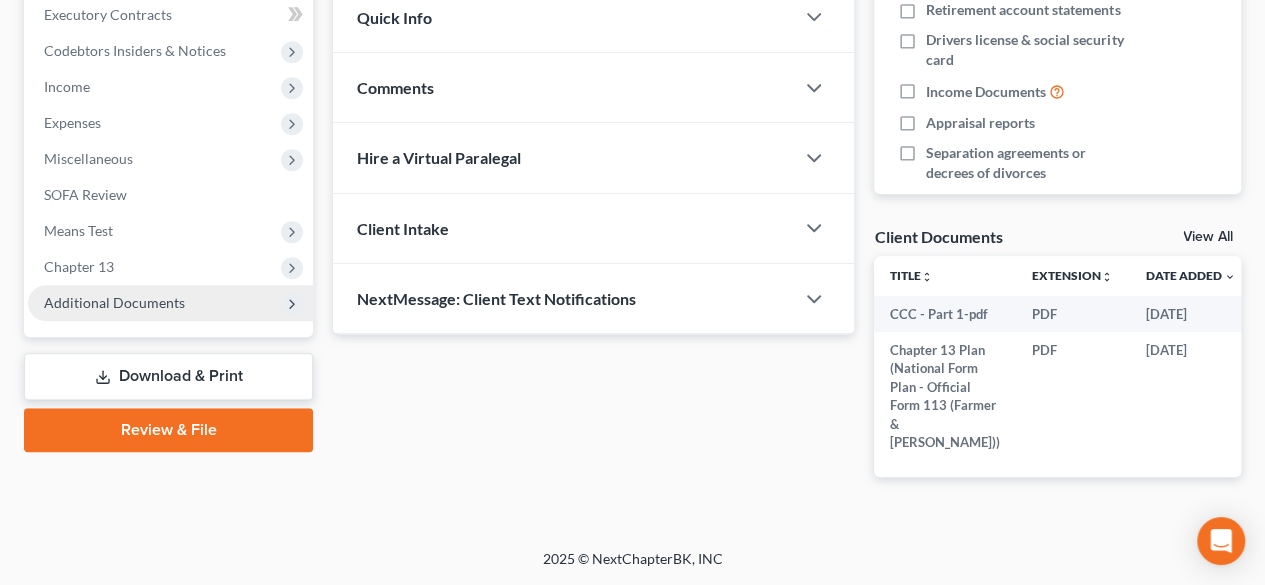 click on "Additional Documents" at bounding box center (114, 302) 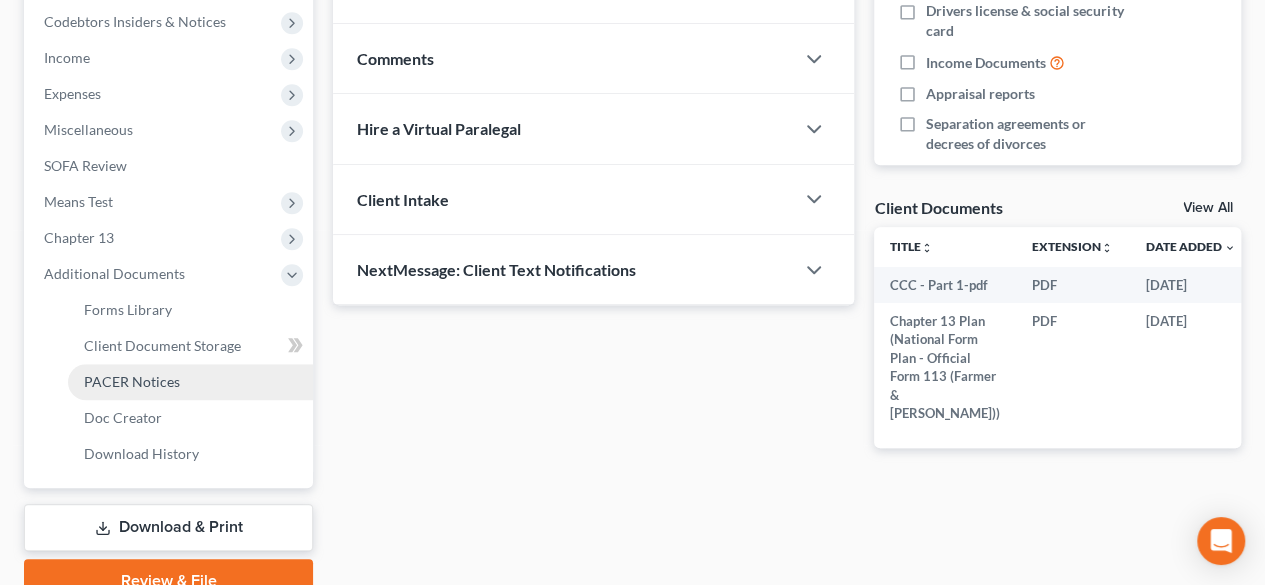 click on "PACER Notices" at bounding box center [132, 381] 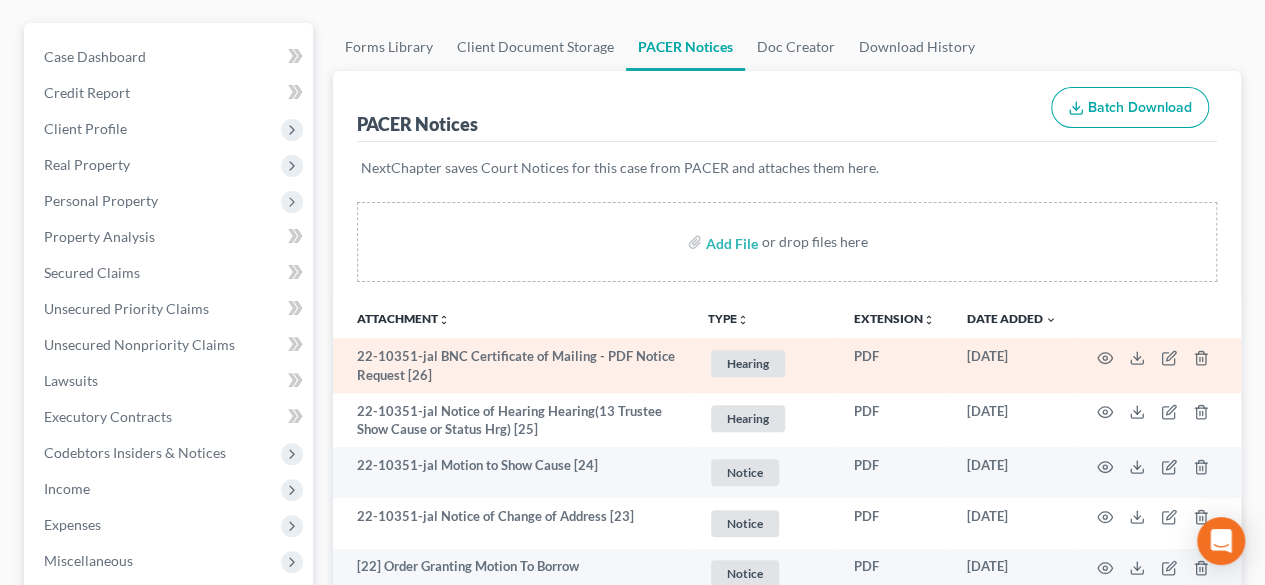 scroll, scrollTop: 200, scrollLeft: 0, axis: vertical 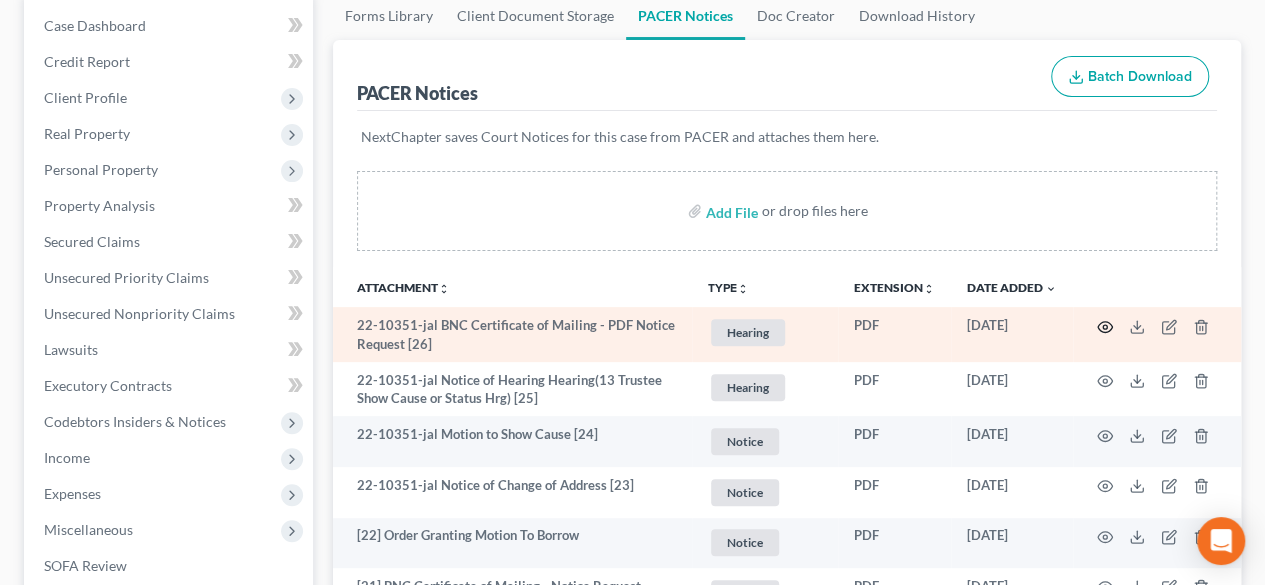 click 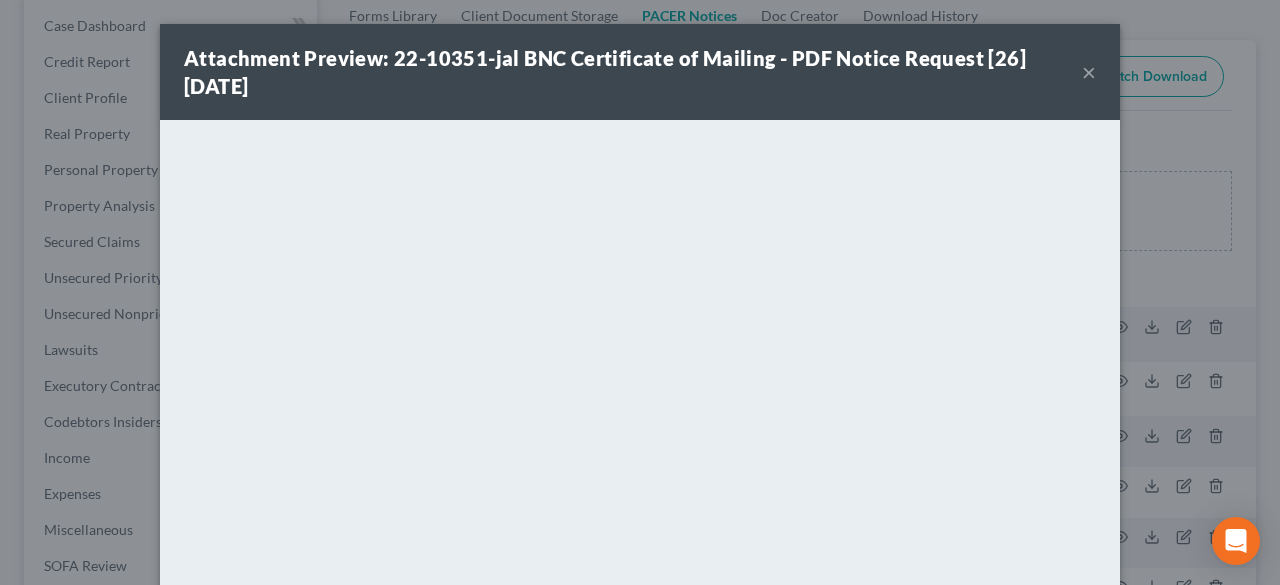 click on "×" at bounding box center [1089, 72] 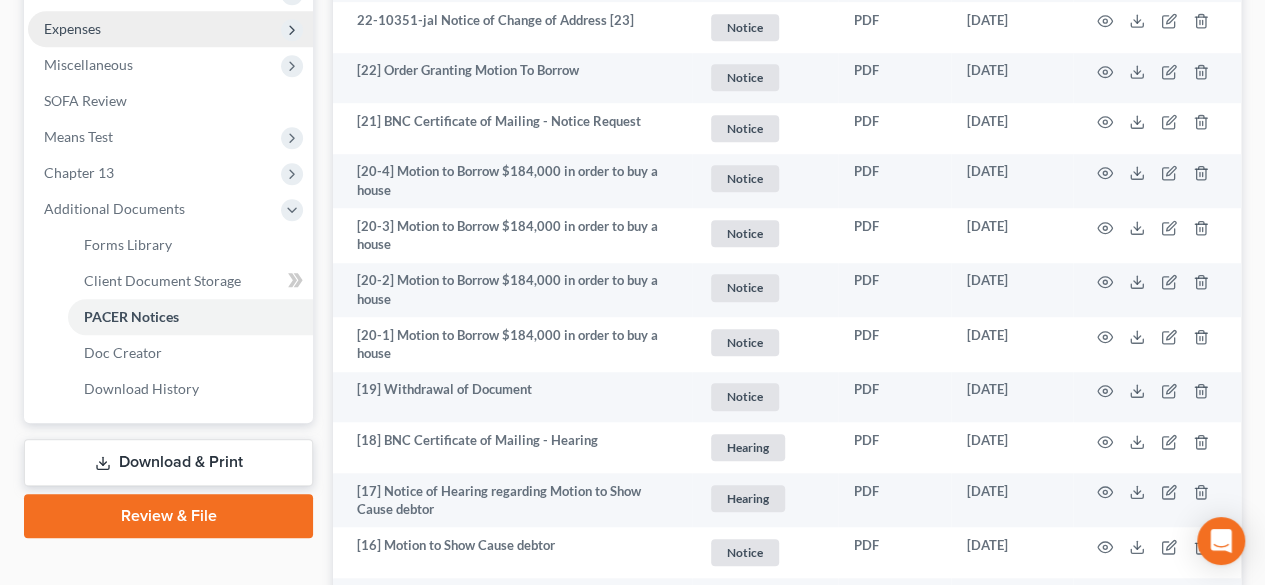 scroll, scrollTop: 600, scrollLeft: 0, axis: vertical 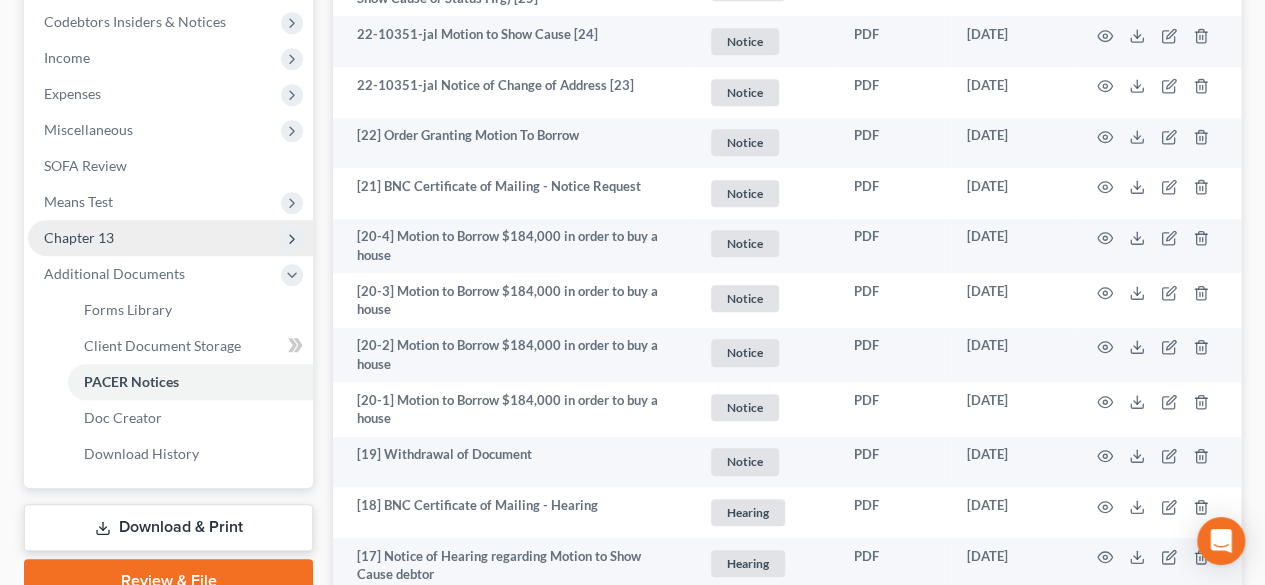 click on "Chapter 13" at bounding box center (79, 237) 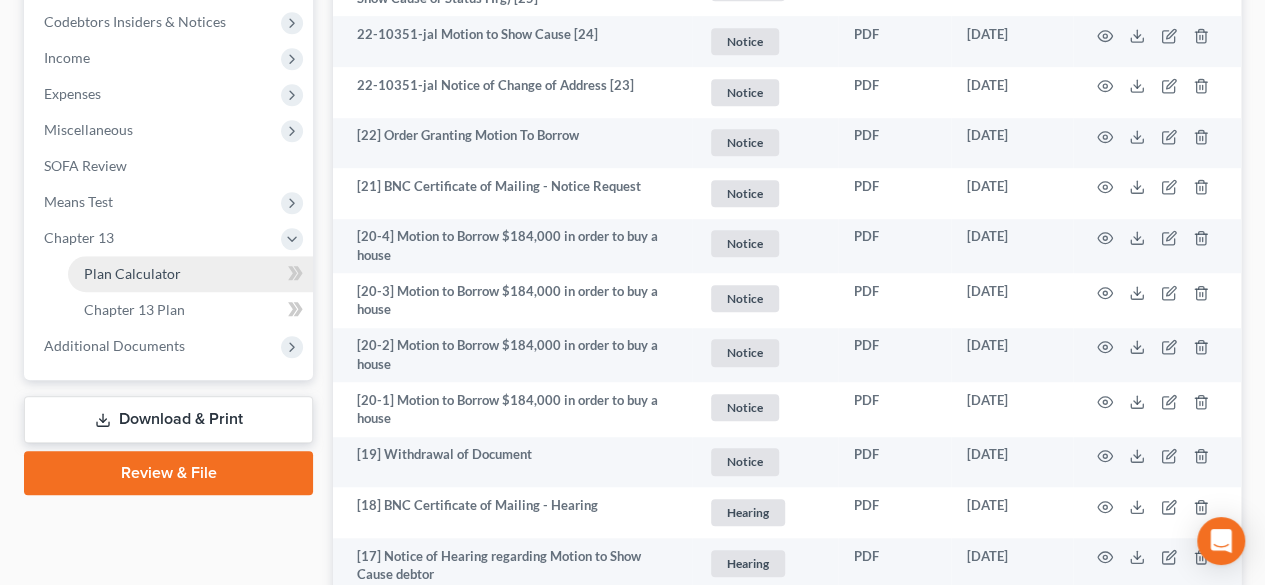 click on "Plan Calculator" at bounding box center (132, 273) 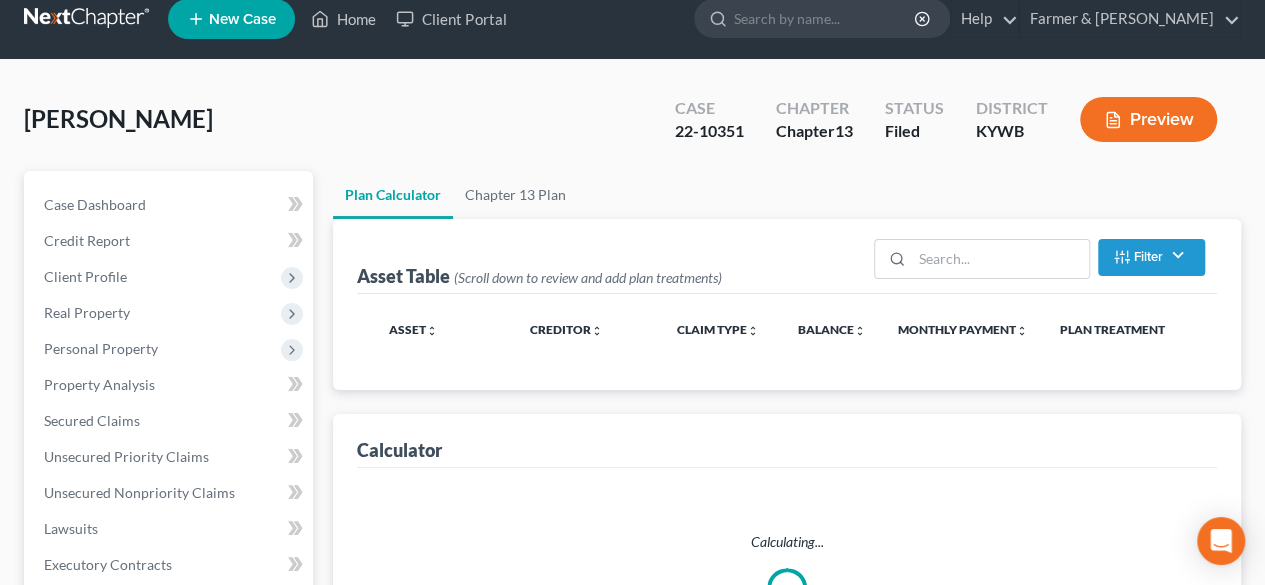 scroll, scrollTop: 0, scrollLeft: 0, axis: both 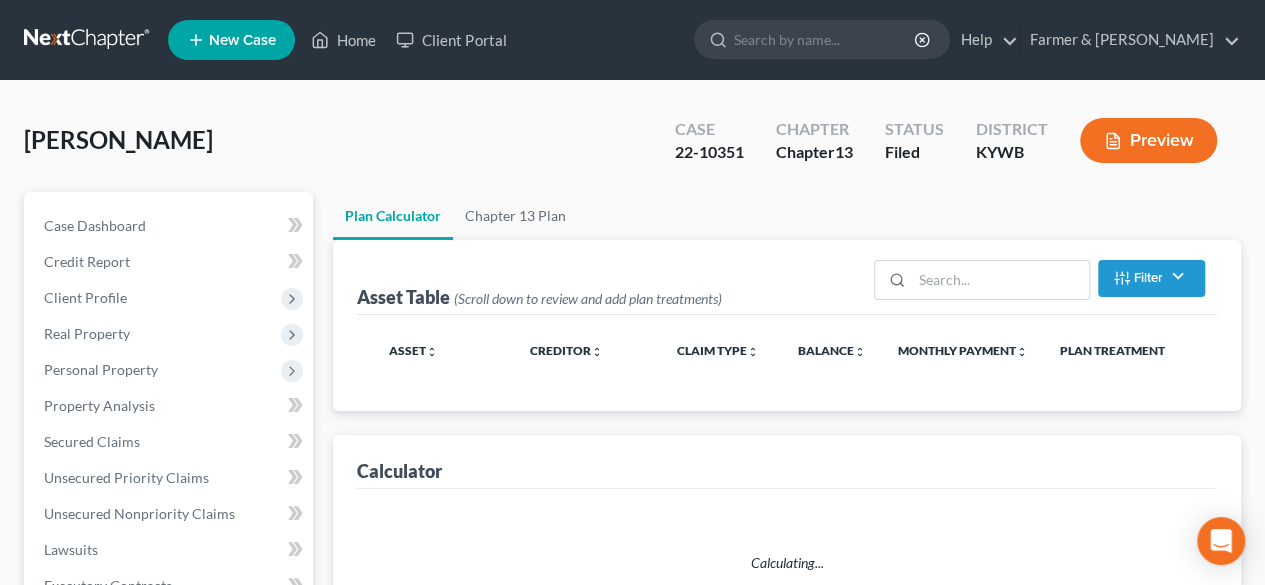 select on "59" 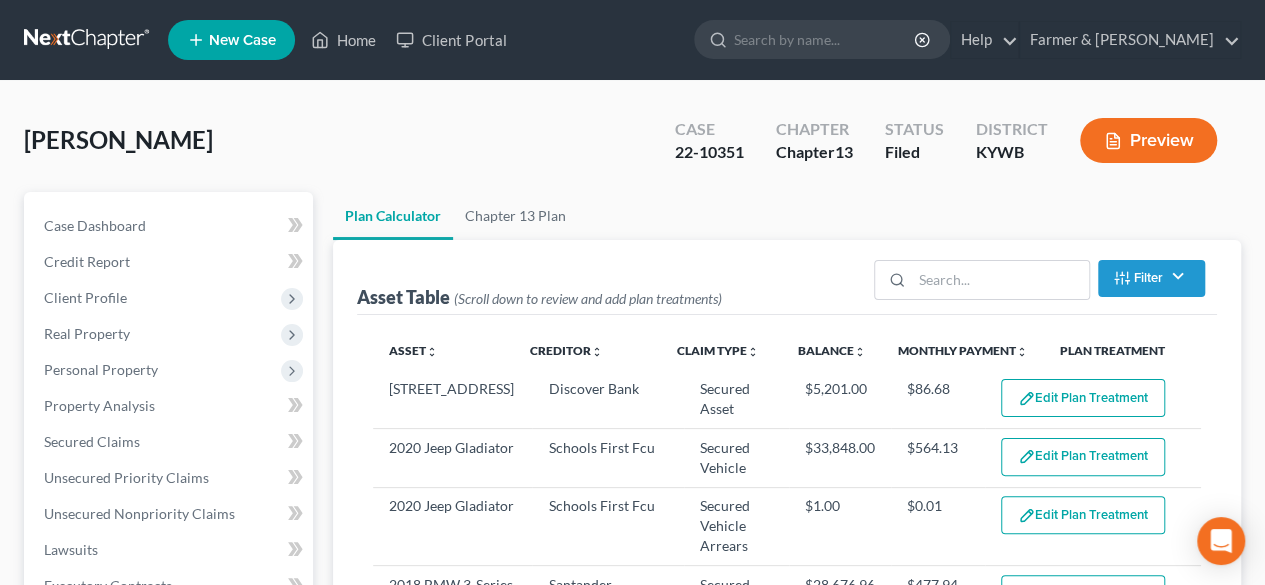 select on "59" 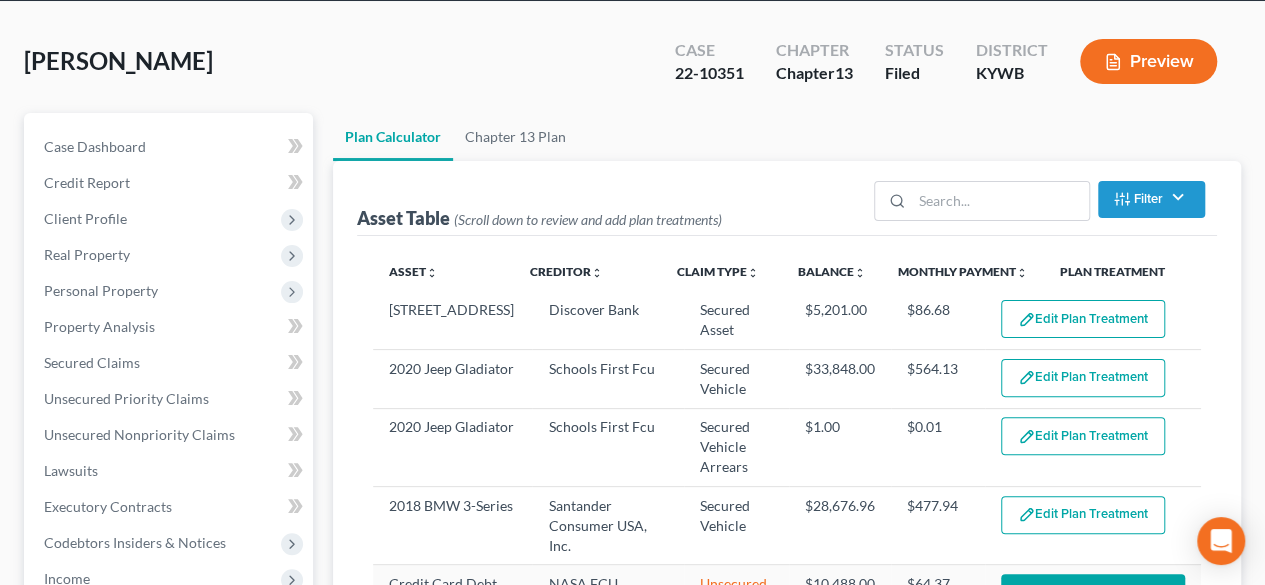 scroll, scrollTop: 0, scrollLeft: 0, axis: both 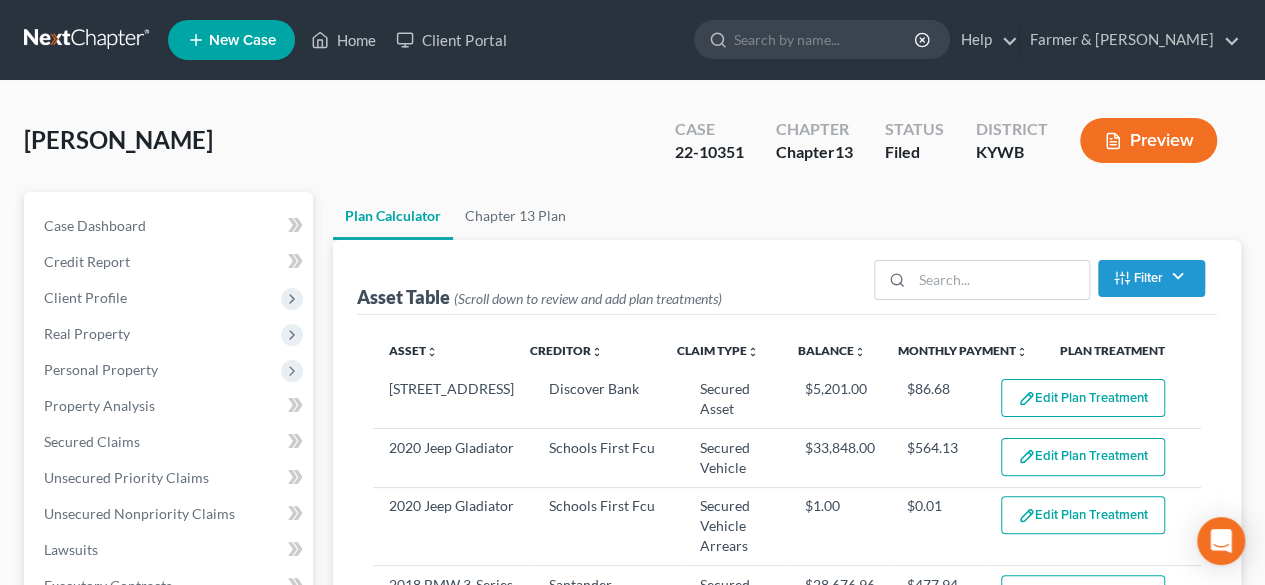 click on "Hargrove, Aaron Upgraded Case 22-10351 Chapter Chapter  13 Status Filed District KYWB Preview" at bounding box center (632, 148) 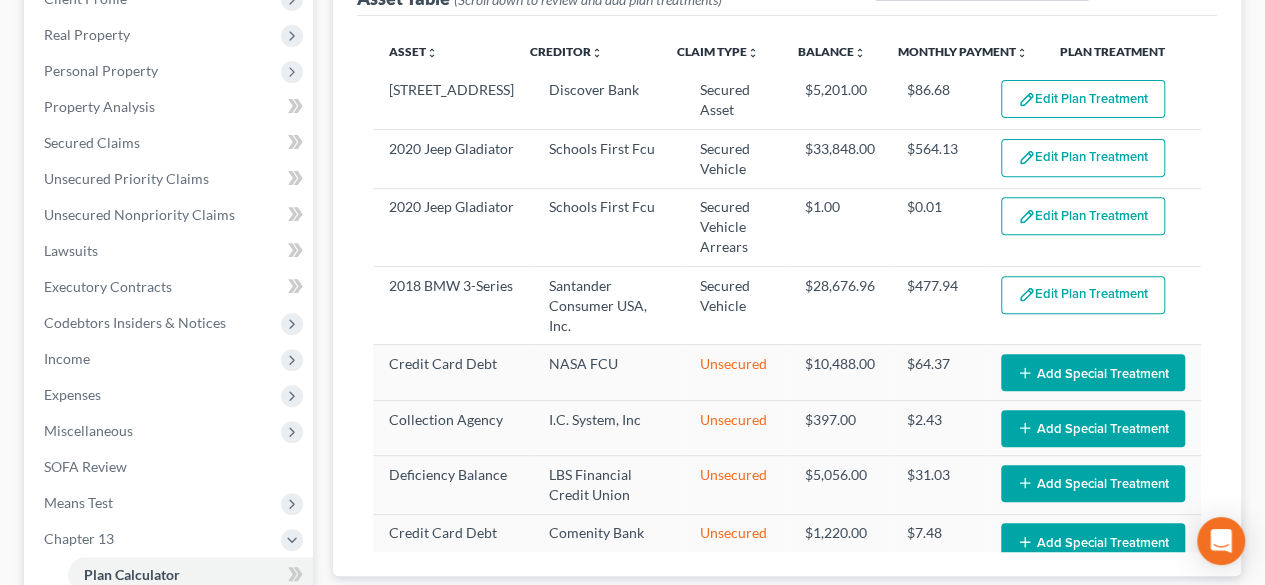scroll, scrollTop: 300, scrollLeft: 0, axis: vertical 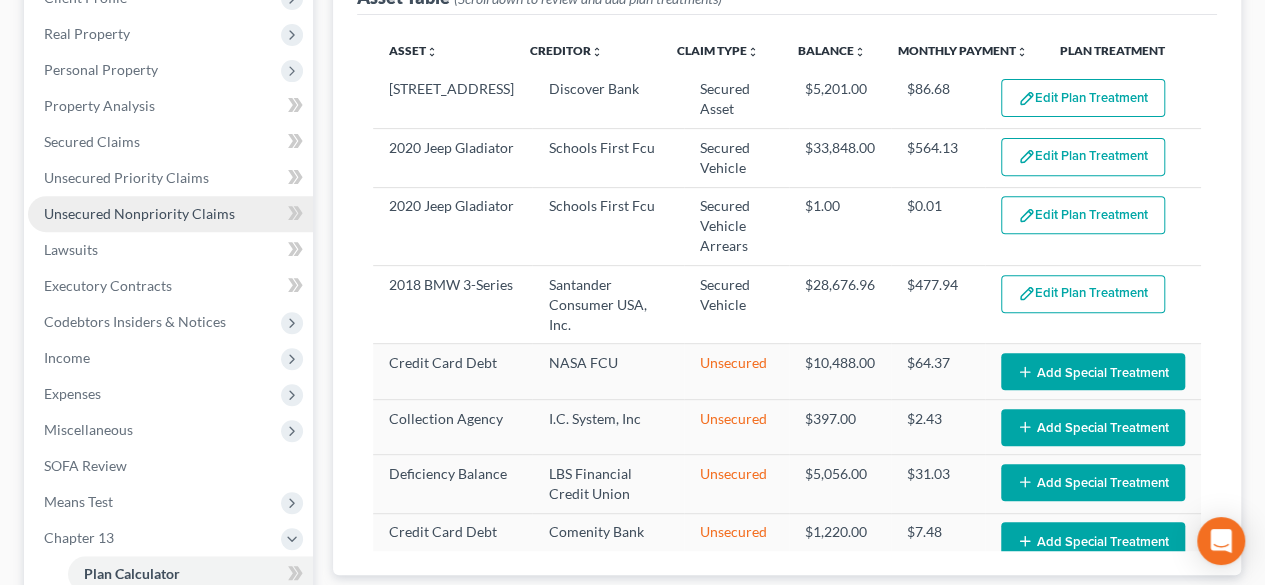 click on "Unsecured Nonpriority Claims" at bounding box center (139, 213) 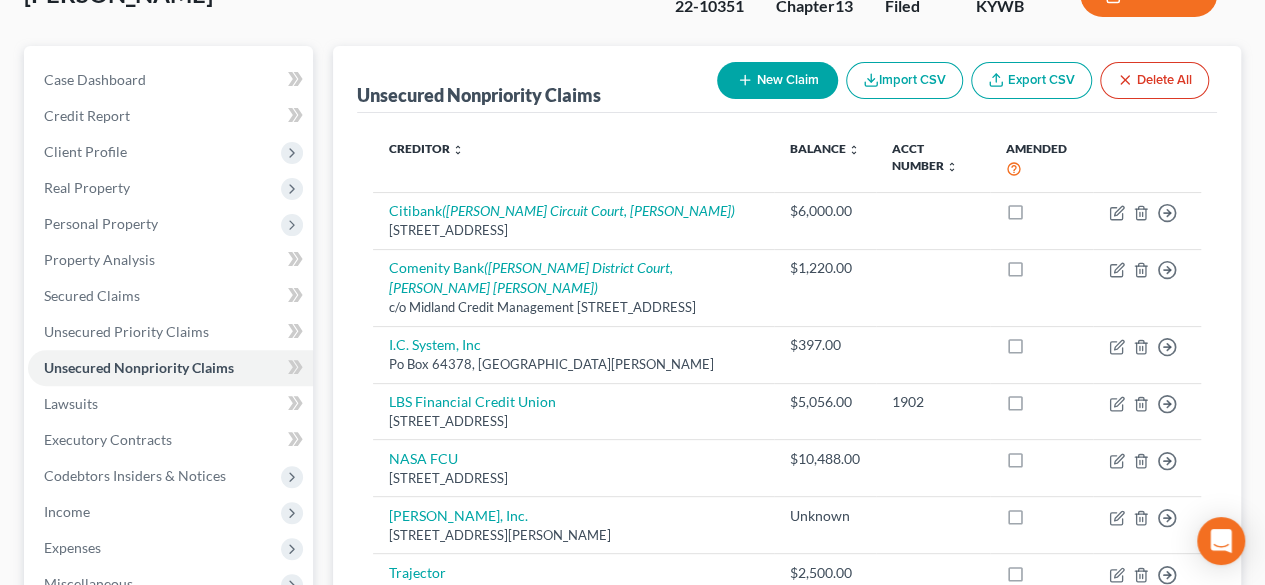 scroll, scrollTop: 0, scrollLeft: 0, axis: both 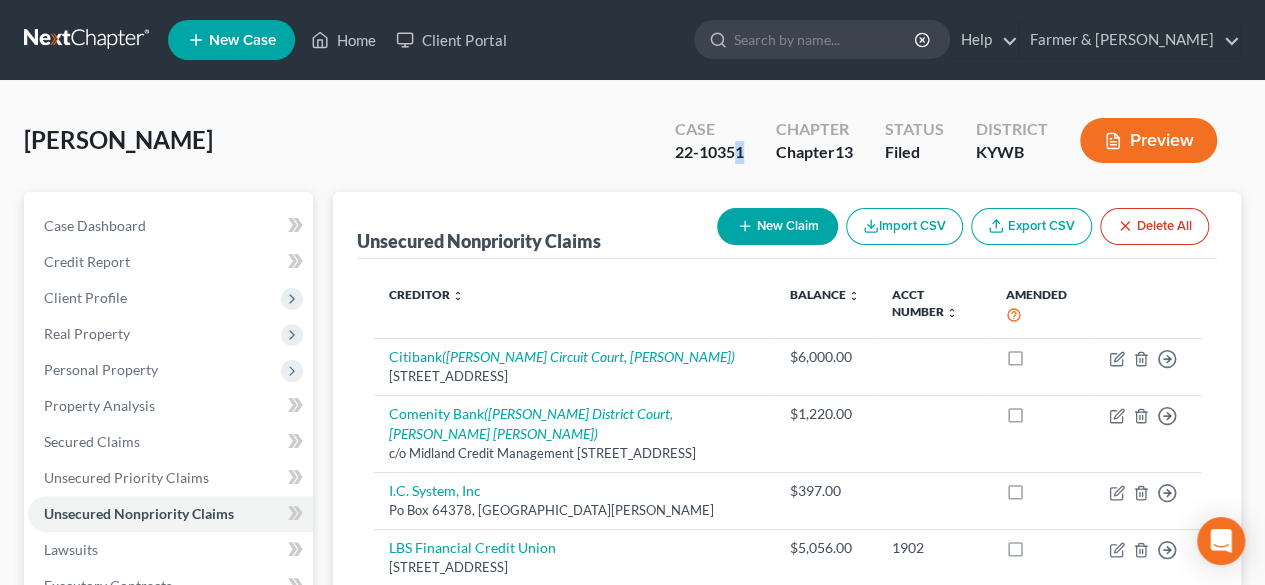 drag, startPoint x: 757, startPoint y: 151, endPoint x: 734, endPoint y: 151, distance: 23 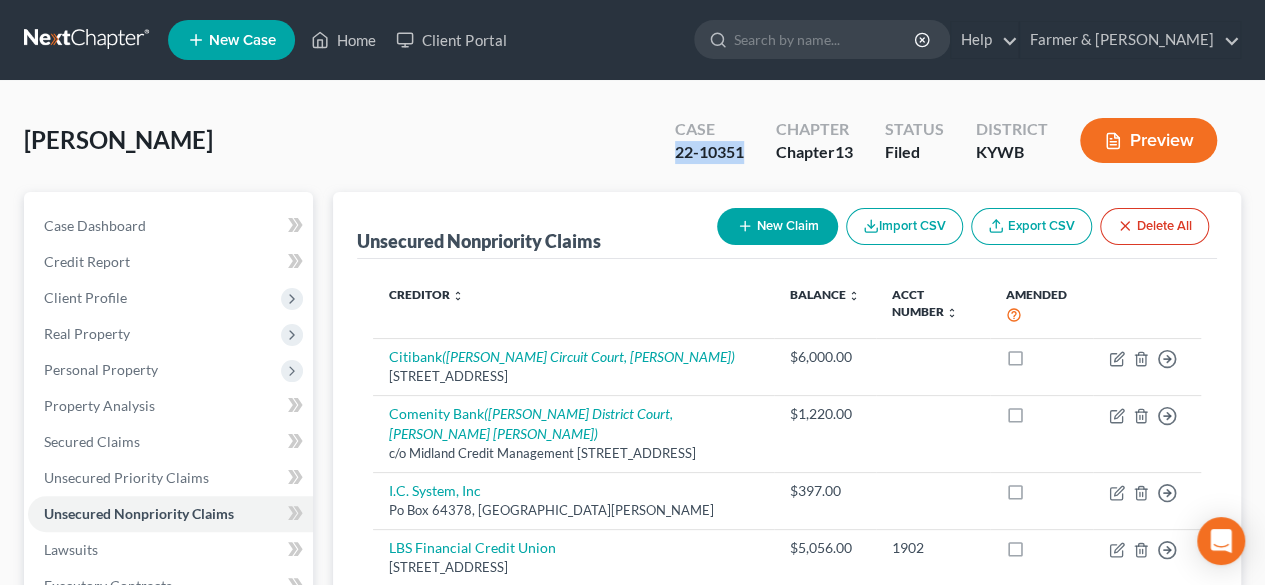 drag, startPoint x: 756, startPoint y: 151, endPoint x: 635, endPoint y: 155, distance: 121.0661 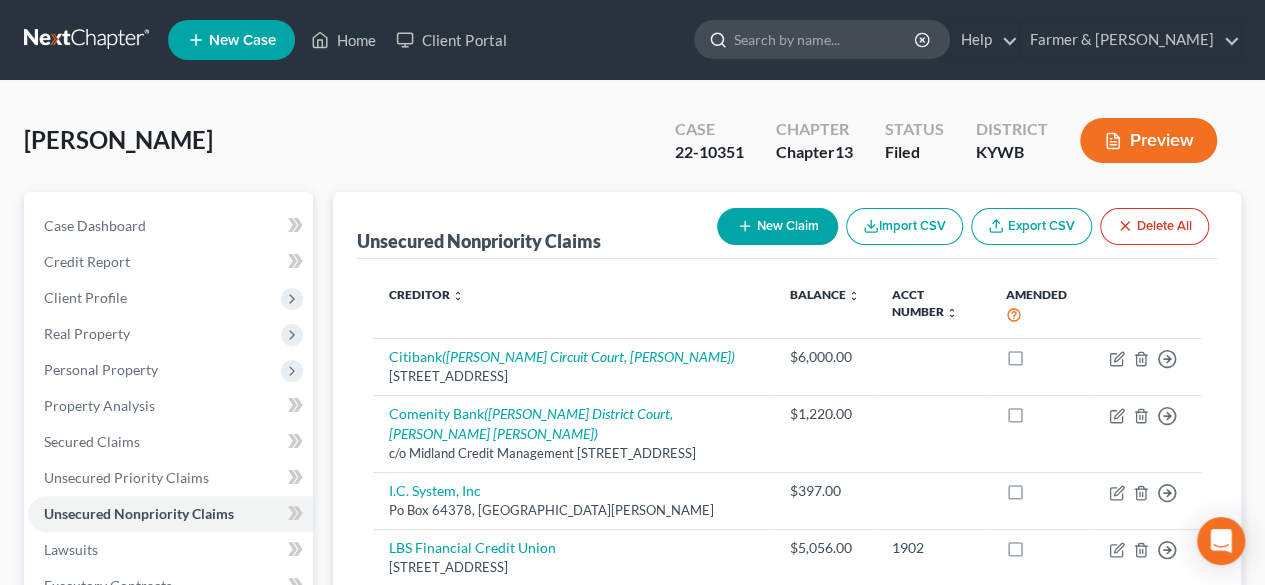 click at bounding box center (825, 39) 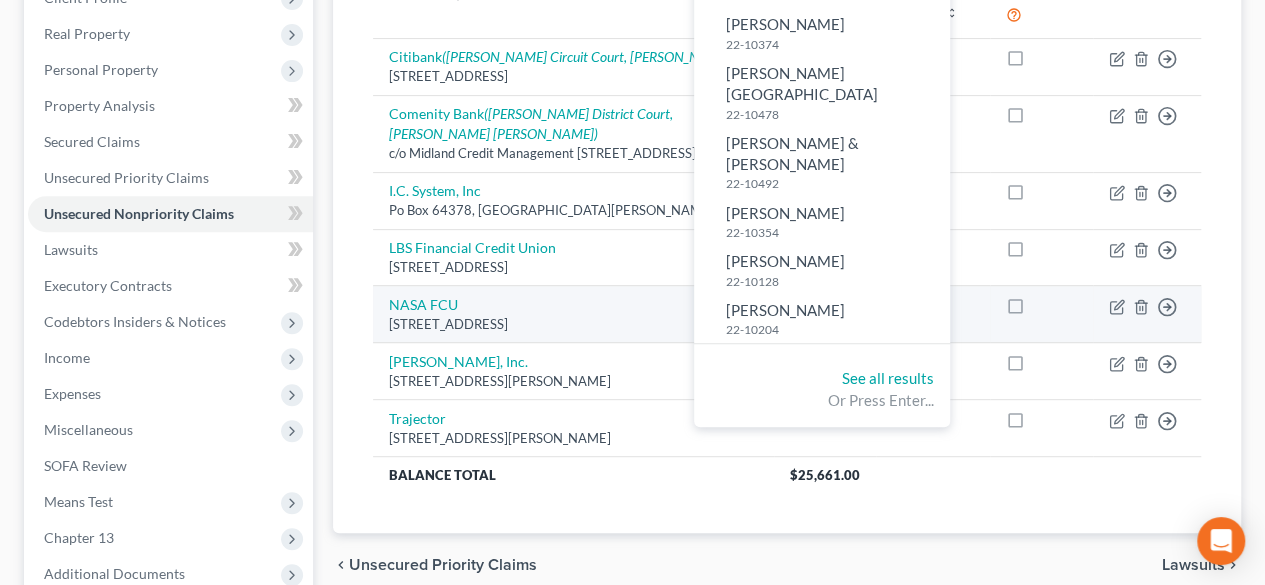 scroll, scrollTop: 0, scrollLeft: 0, axis: both 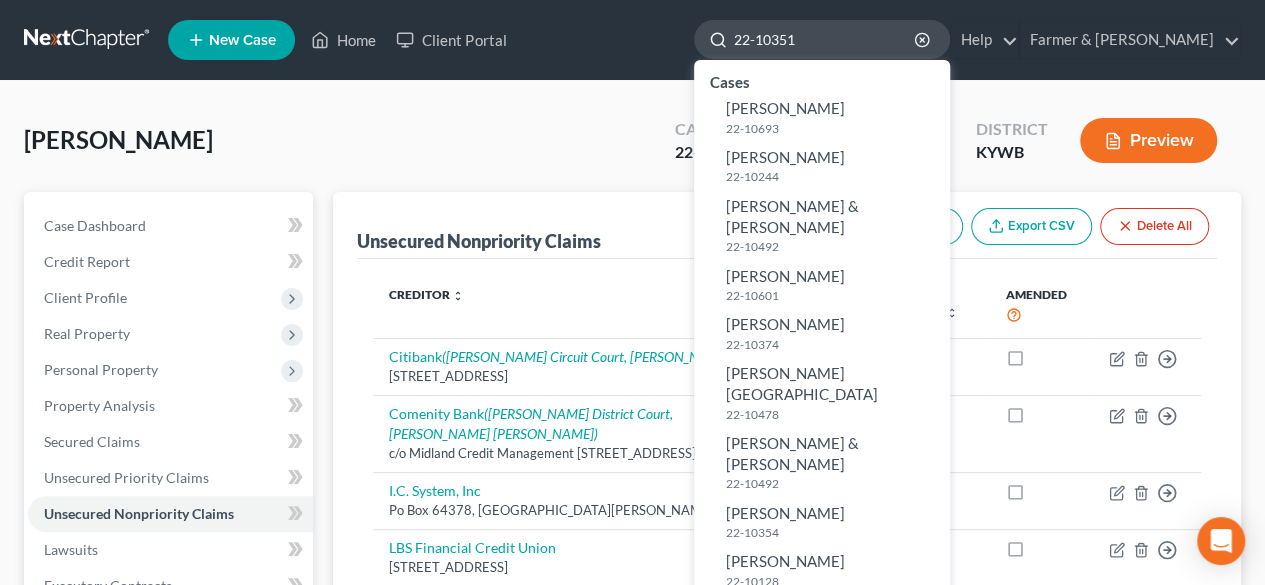click on "22-10351" at bounding box center [825, 39] 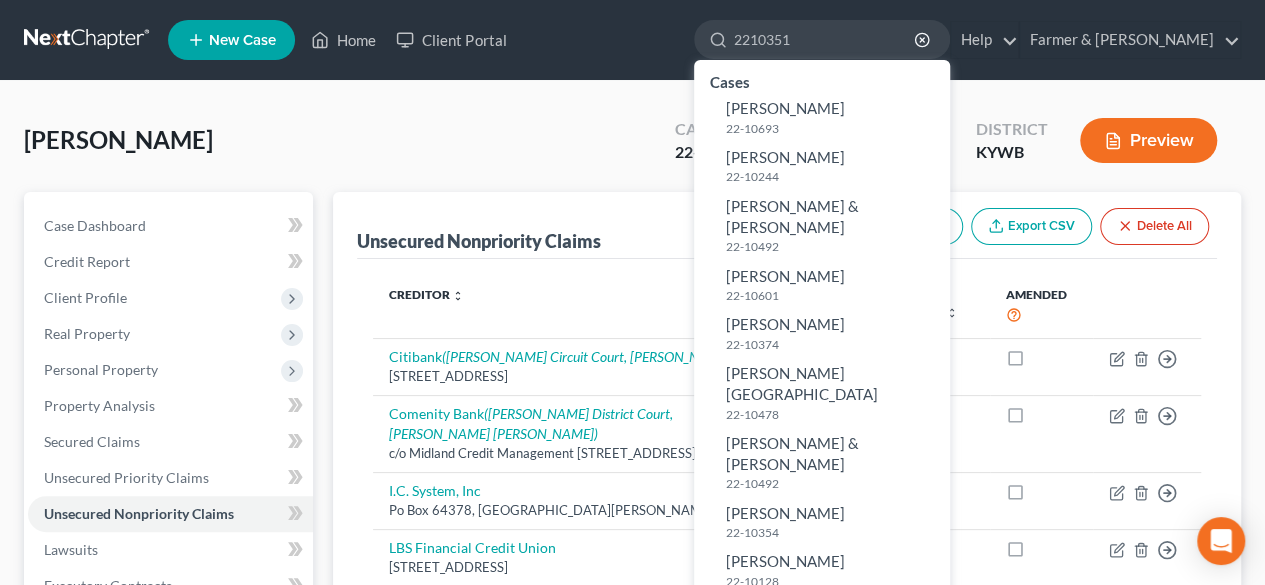 type on "2210351" 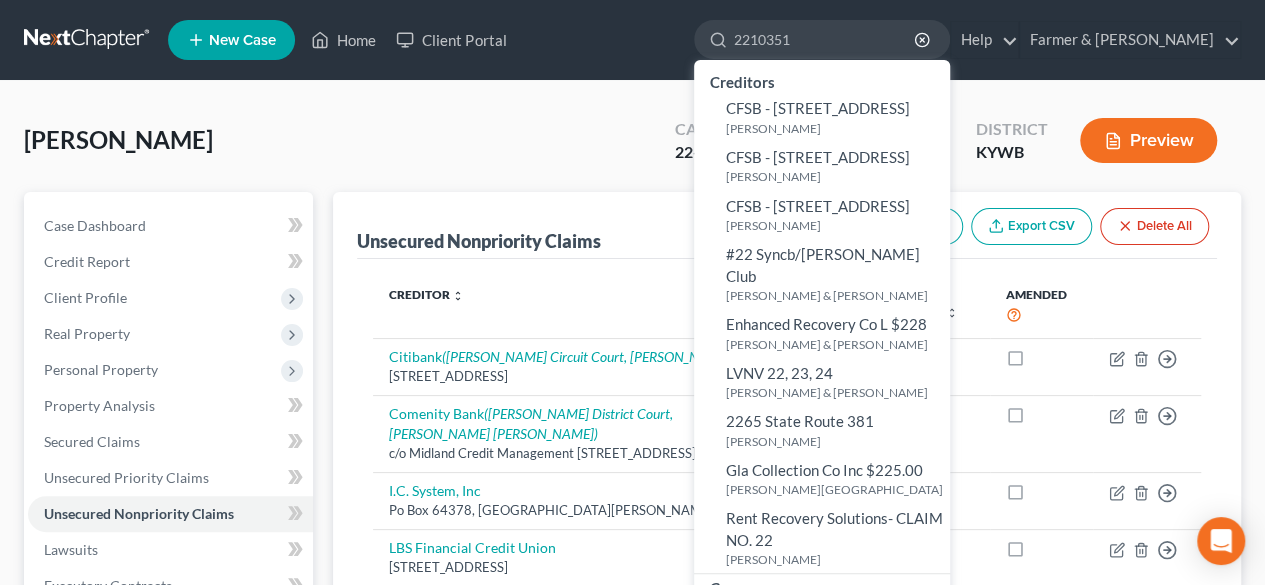 drag, startPoint x: 881, startPoint y: 43, endPoint x: 698, endPoint y: 44, distance: 183.00273 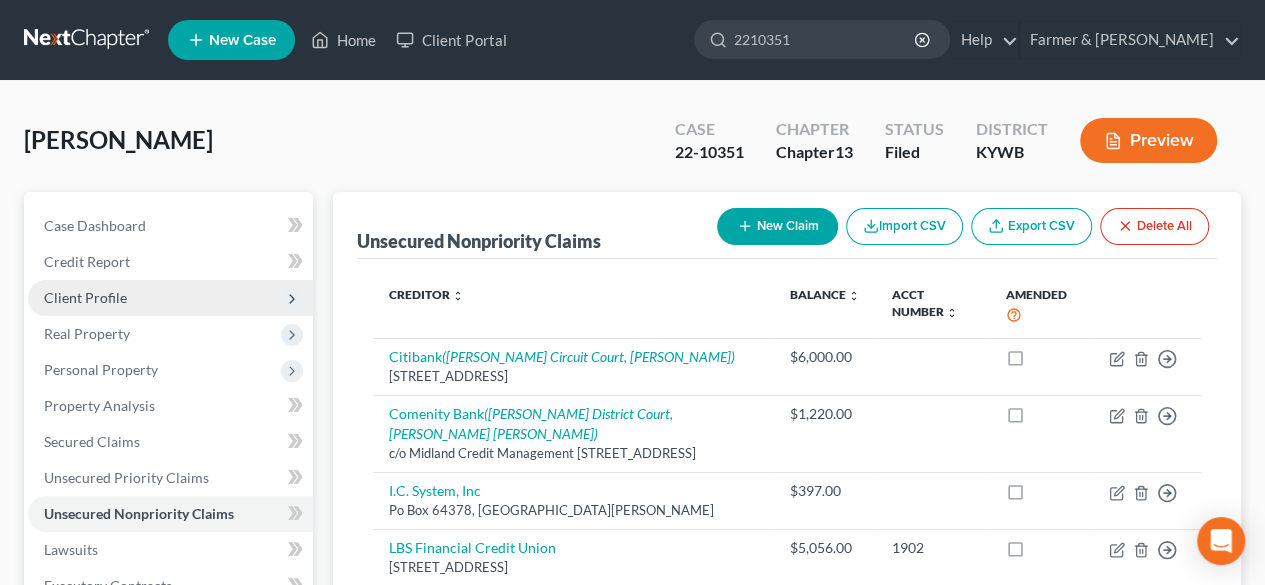 click on "Client Profile" at bounding box center [85, 297] 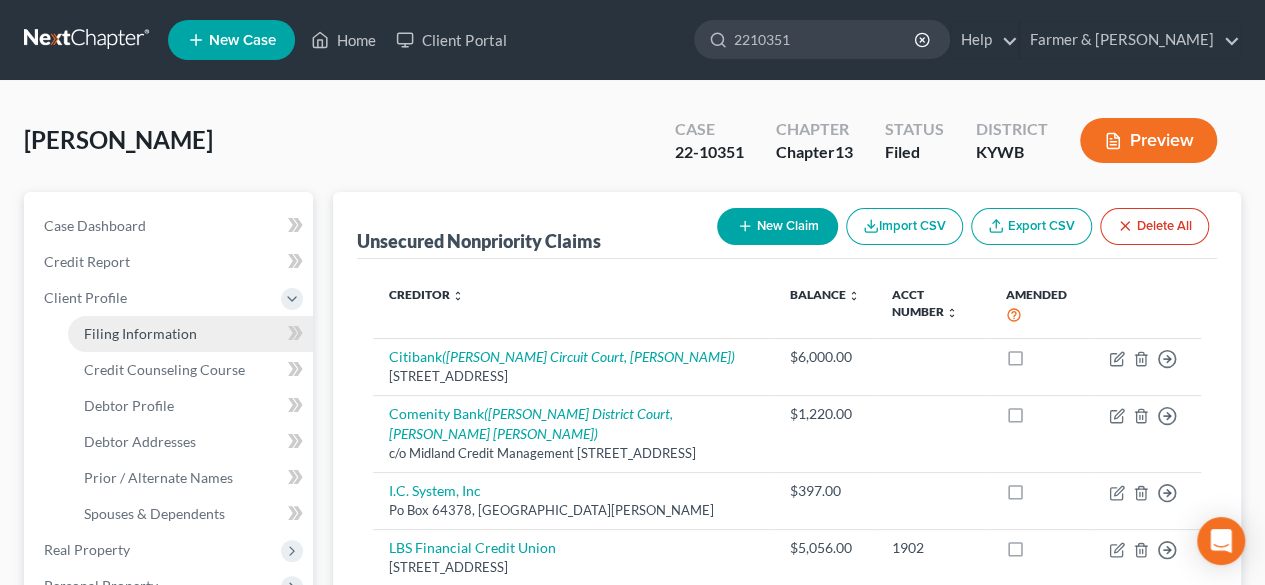 click on "Filing Information" at bounding box center [190, 334] 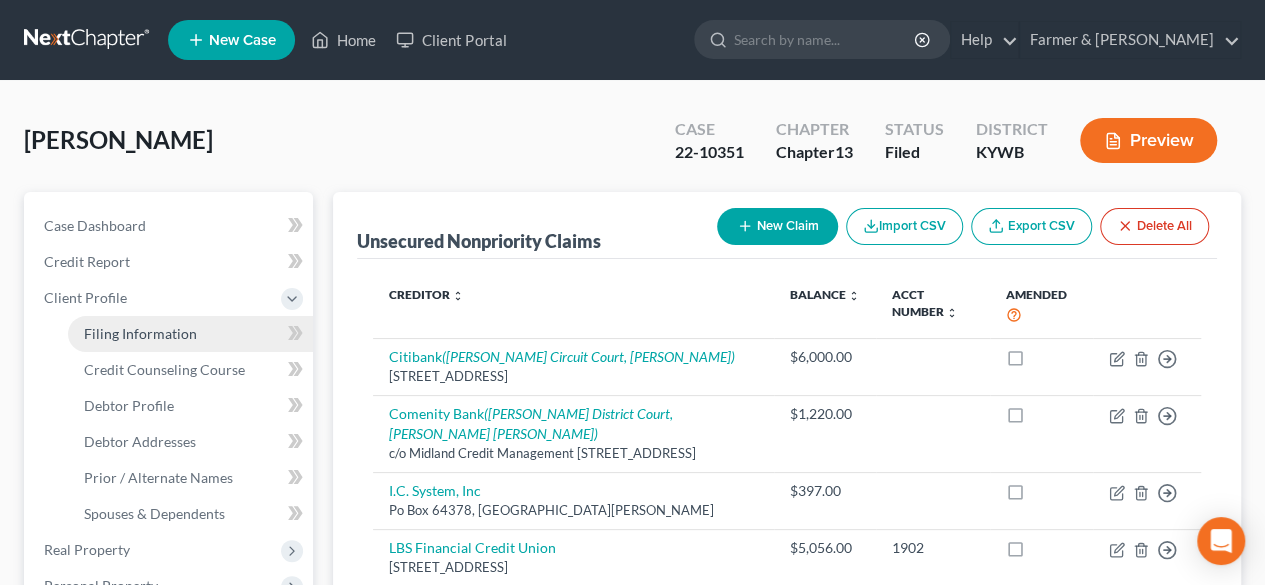 select on "1" 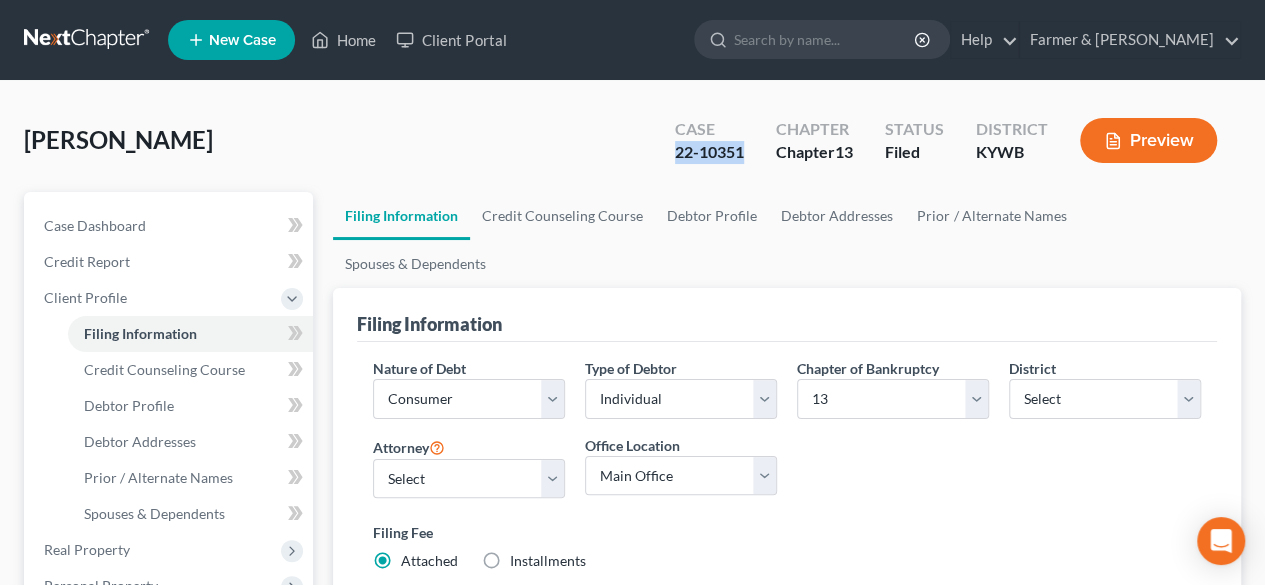 drag, startPoint x: 750, startPoint y: 156, endPoint x: 674, endPoint y: 155, distance: 76.00658 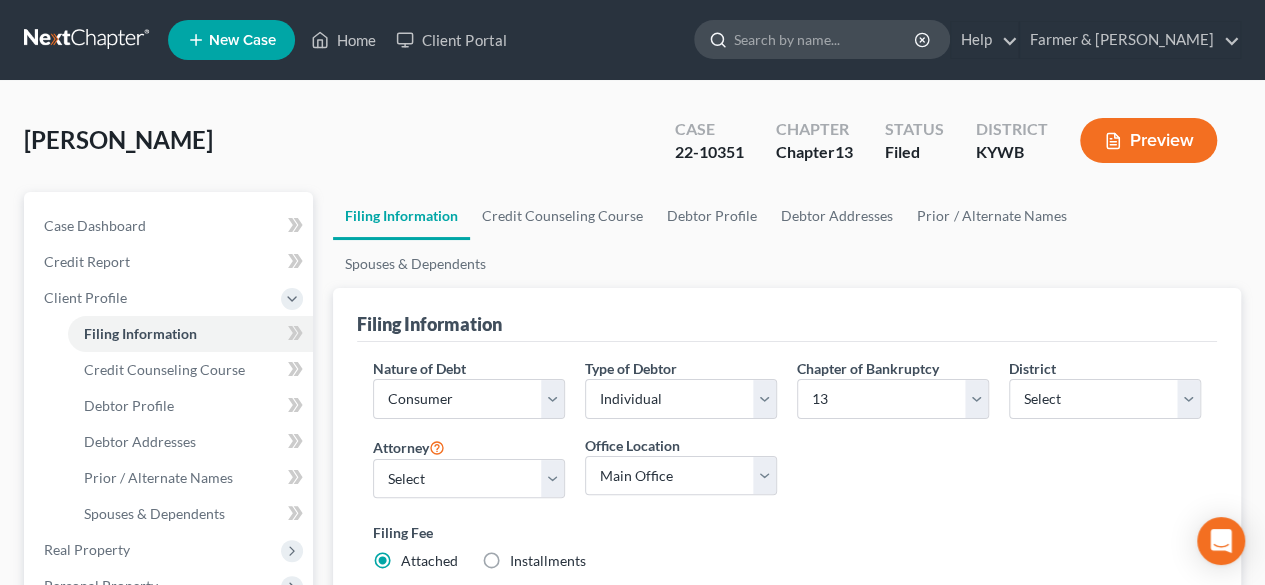 click at bounding box center [825, 39] 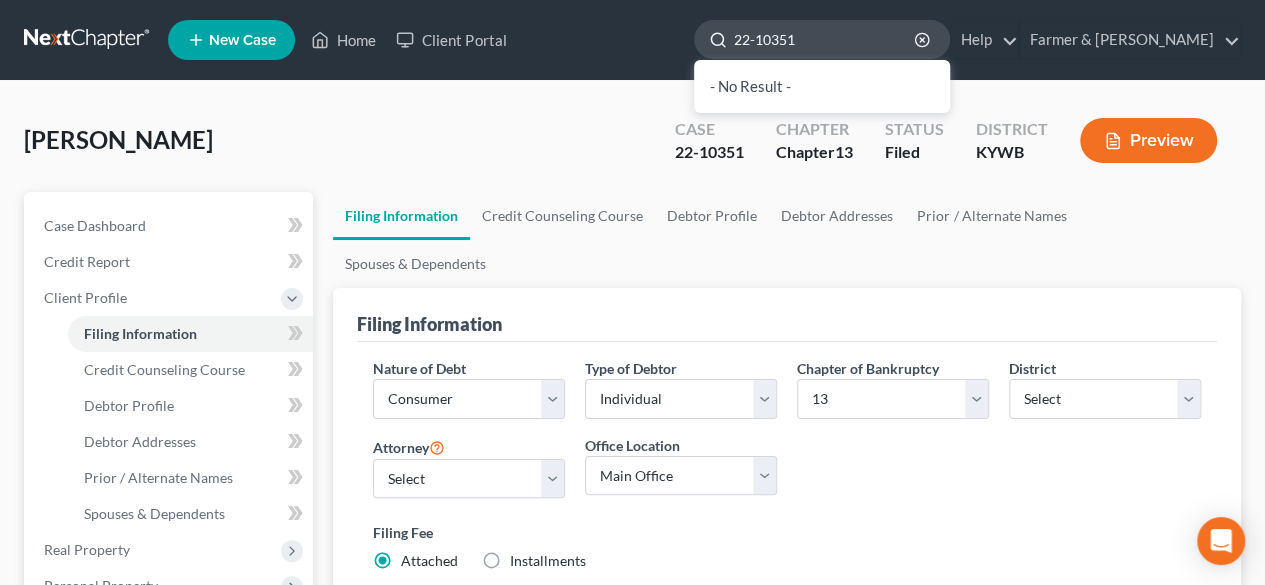 click on "22-10351" at bounding box center [825, 39] 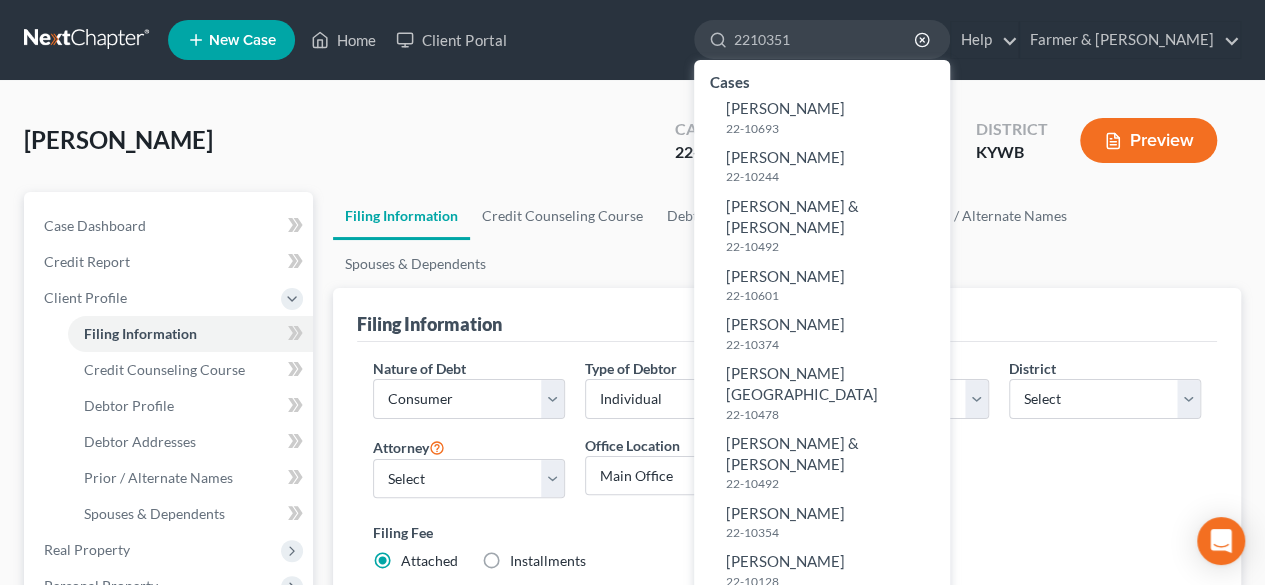 drag, startPoint x: 898, startPoint y: 44, endPoint x: 762, endPoint y: 45, distance: 136.00368 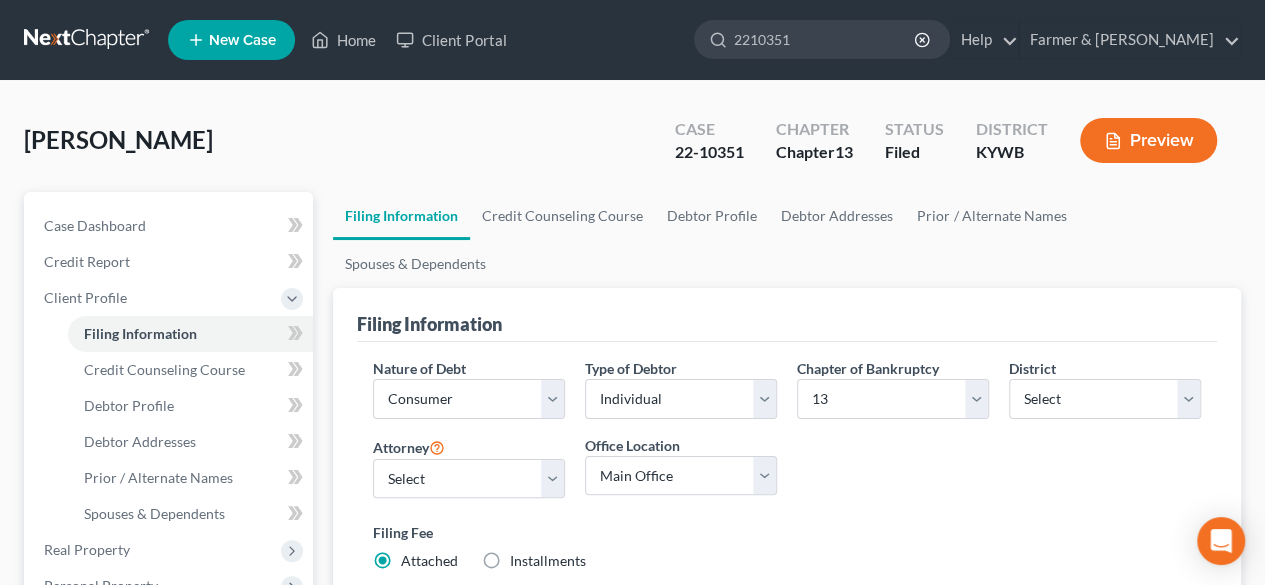 type on "2210351" 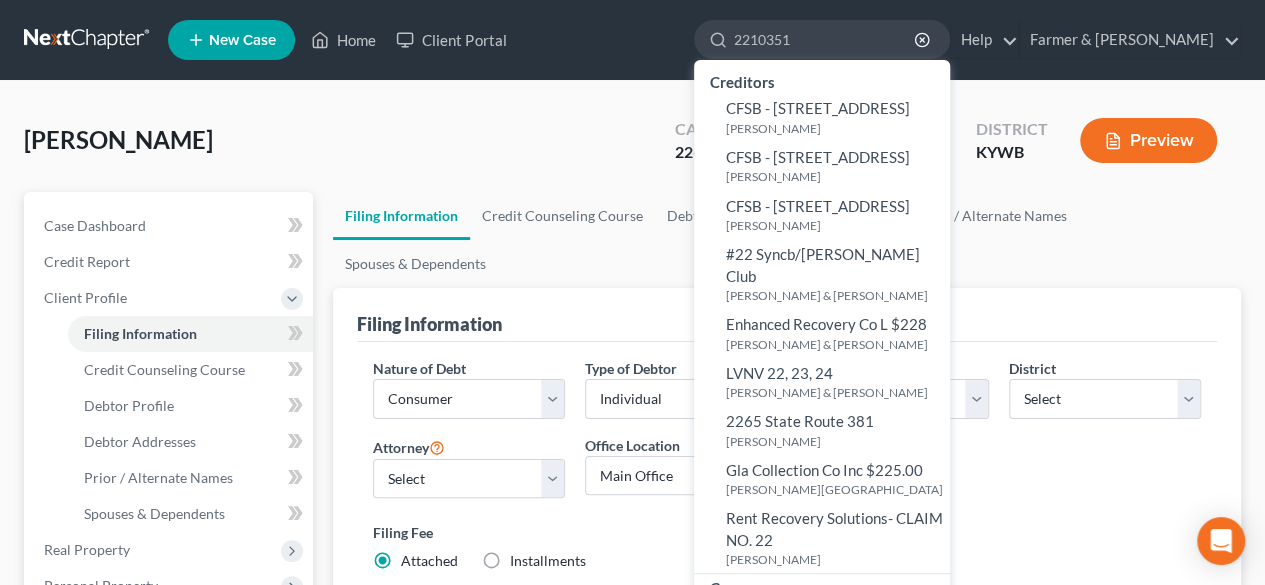 click on "Hargrove, Aaron Upgraded Case 22-10351 Chapter Chapter  13 Status Filed District KYWB Preview" at bounding box center [632, 148] 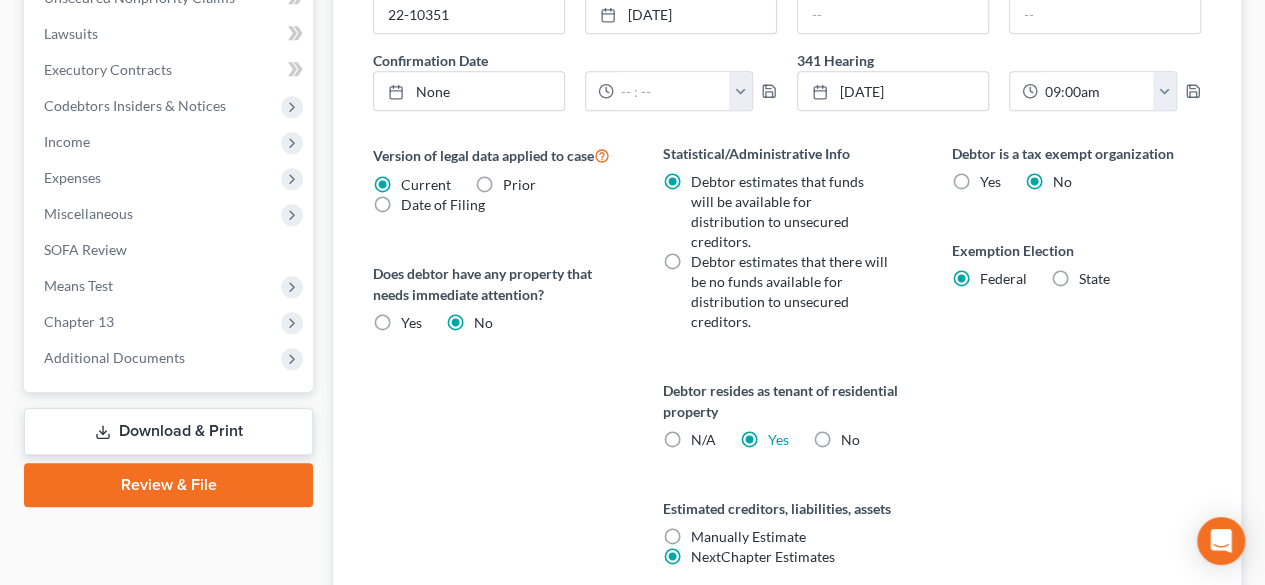 scroll, scrollTop: 800, scrollLeft: 0, axis: vertical 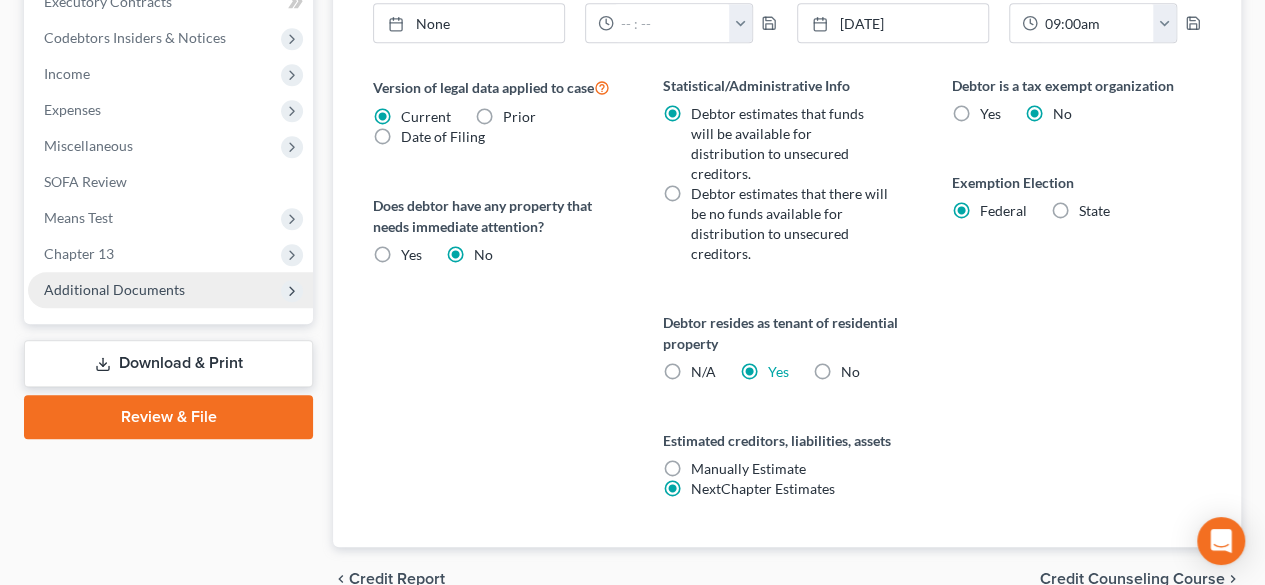 click on "Additional Documents" at bounding box center [170, 290] 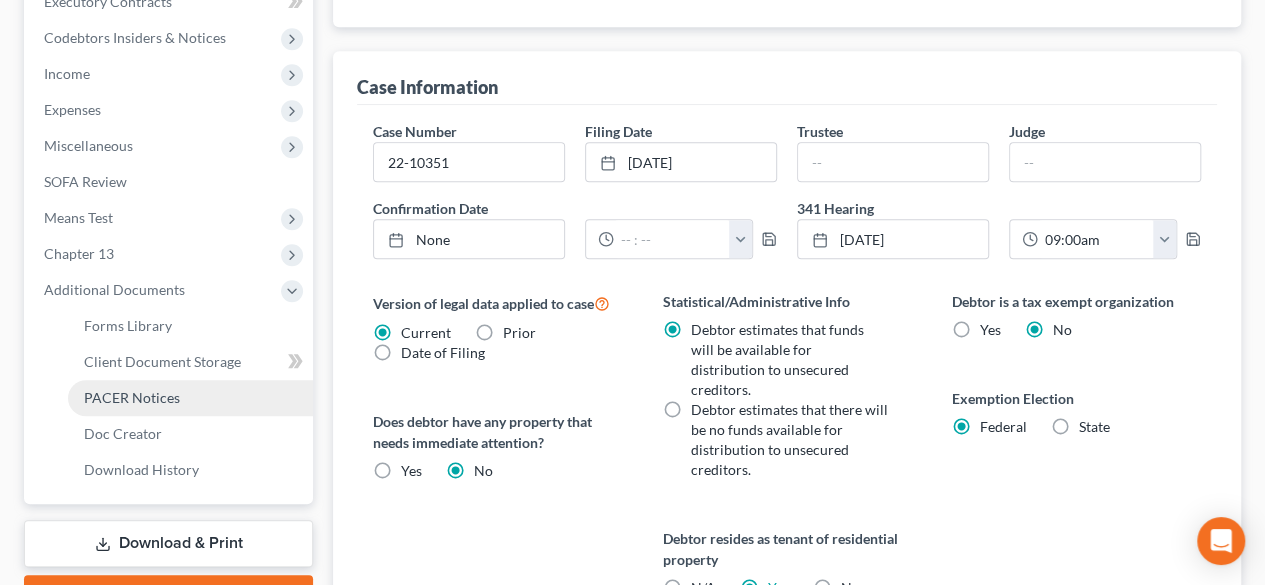 click on "PACER Notices" at bounding box center (132, 397) 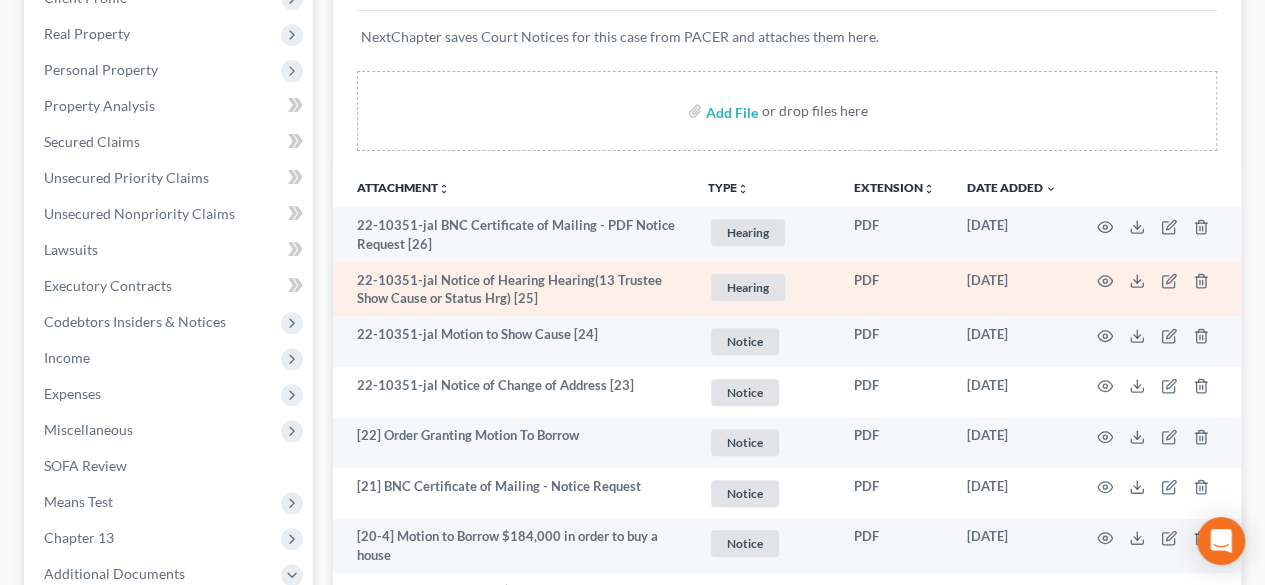 scroll, scrollTop: 600, scrollLeft: 0, axis: vertical 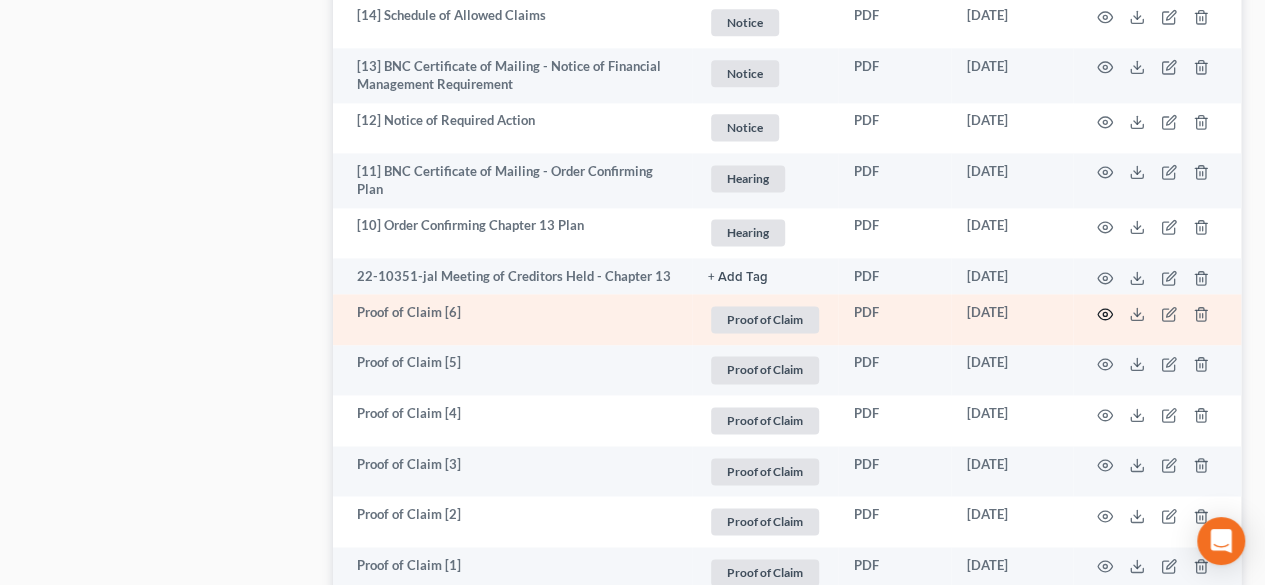 click 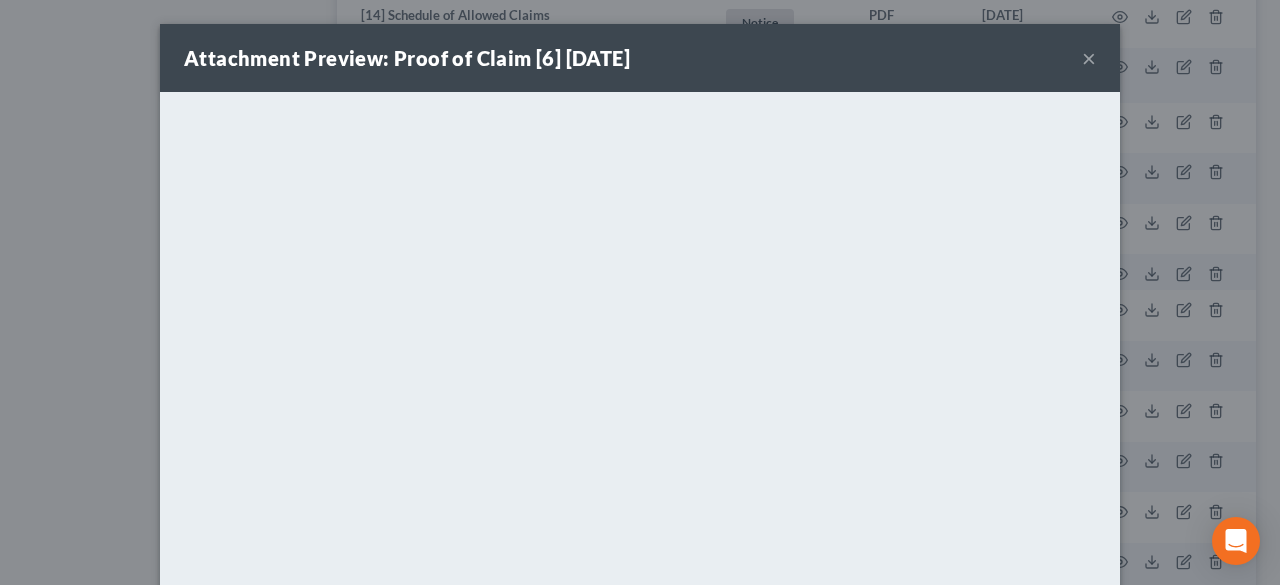 click on "×" at bounding box center (1089, 58) 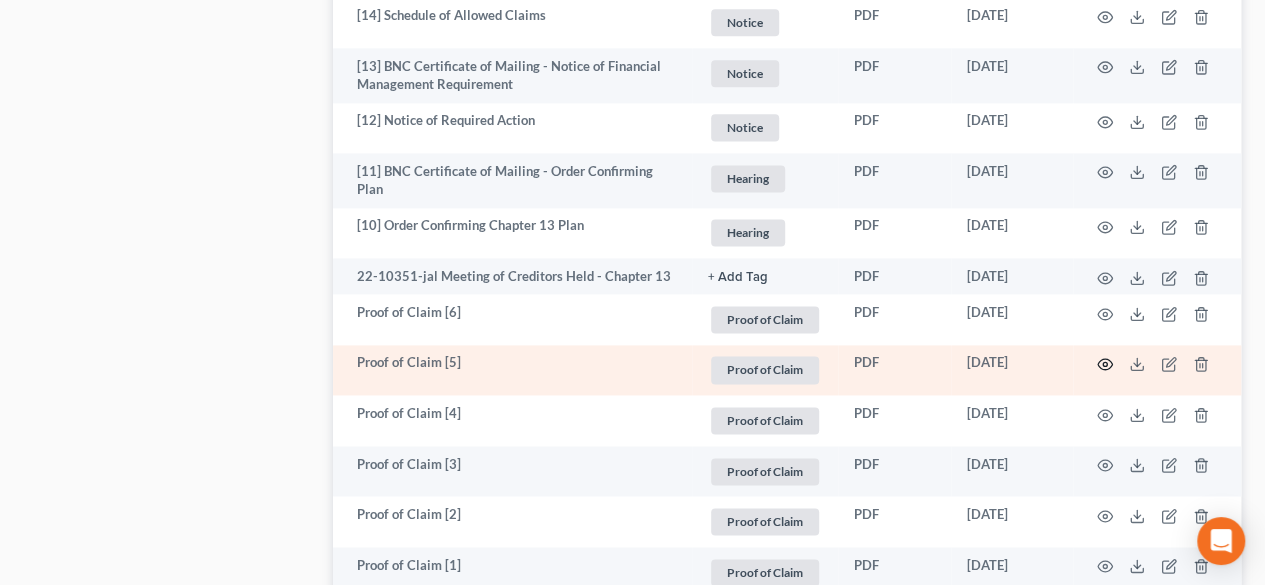 click 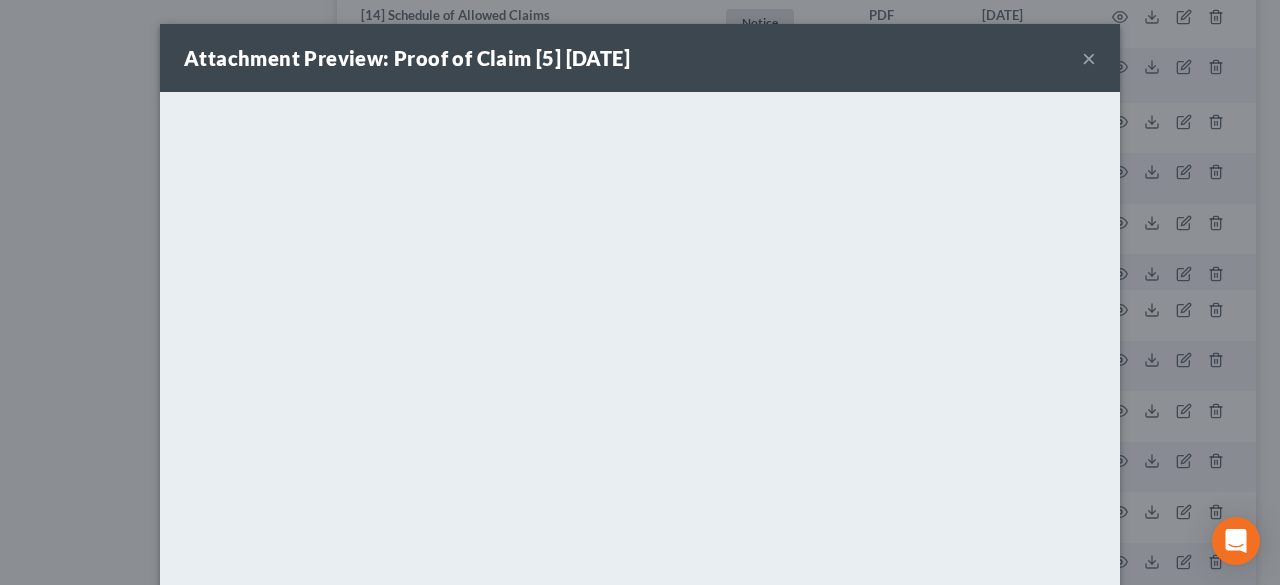 click on "×" at bounding box center [1089, 58] 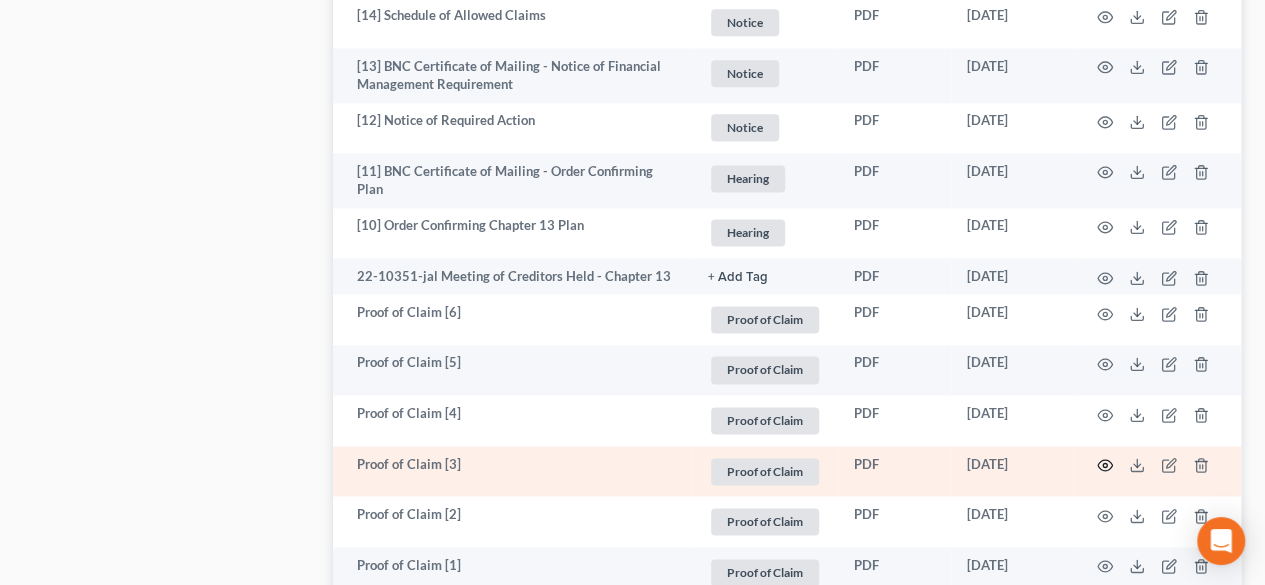click 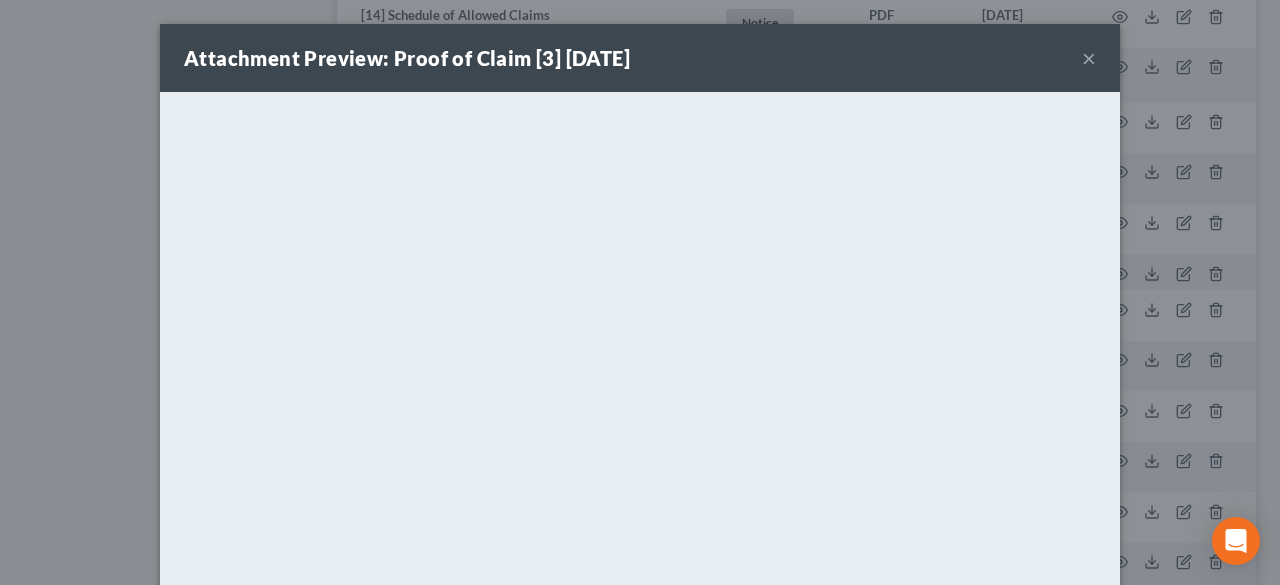 drag, startPoint x: 1083, startPoint y: 62, endPoint x: 1003, endPoint y: 99, distance: 88.14193 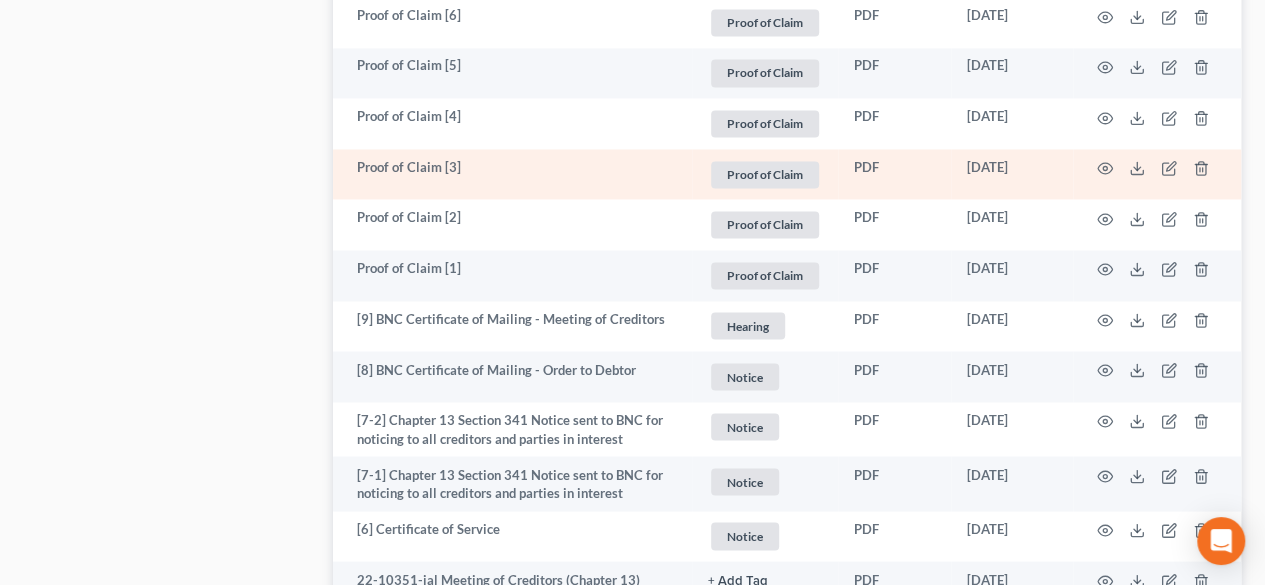 scroll, scrollTop: 1600, scrollLeft: 0, axis: vertical 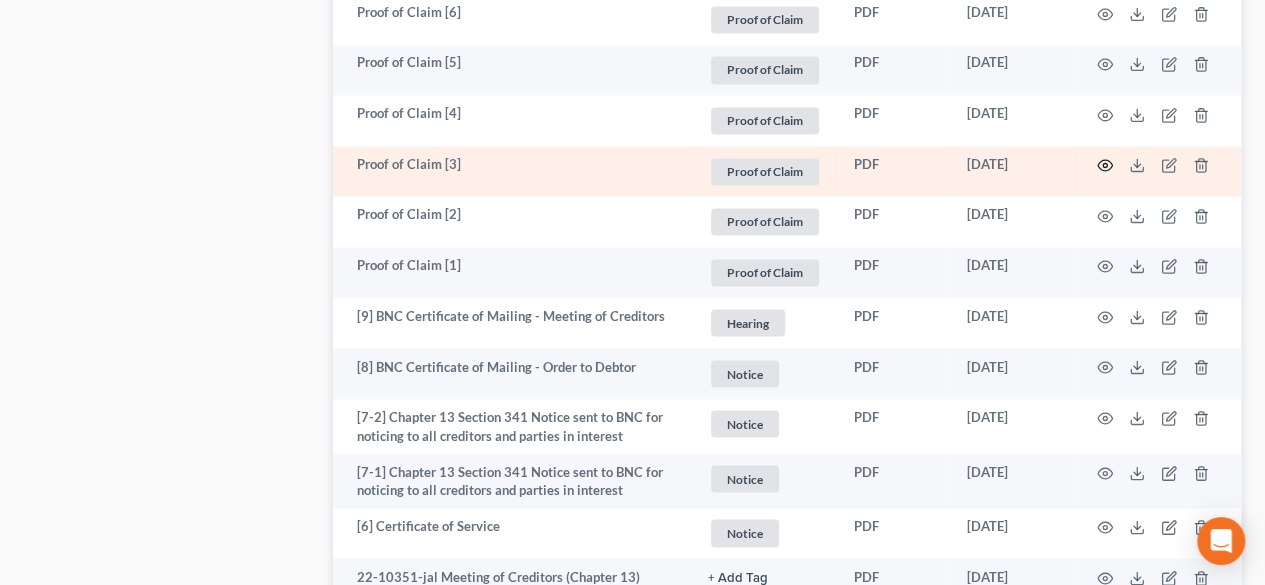 click 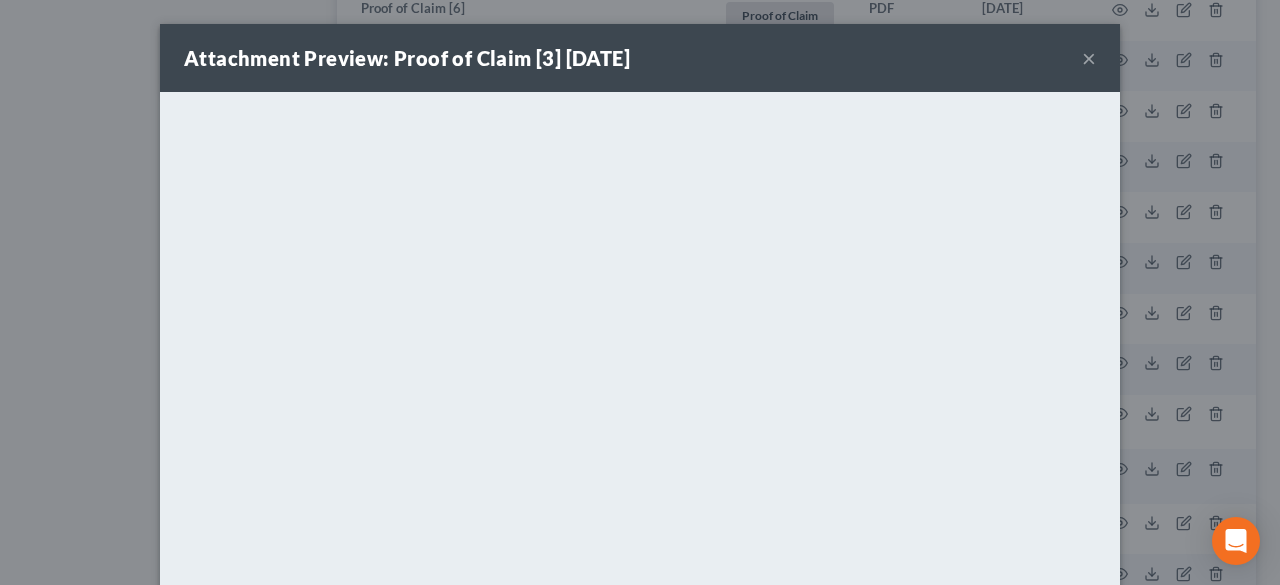 click on "×" at bounding box center (1089, 58) 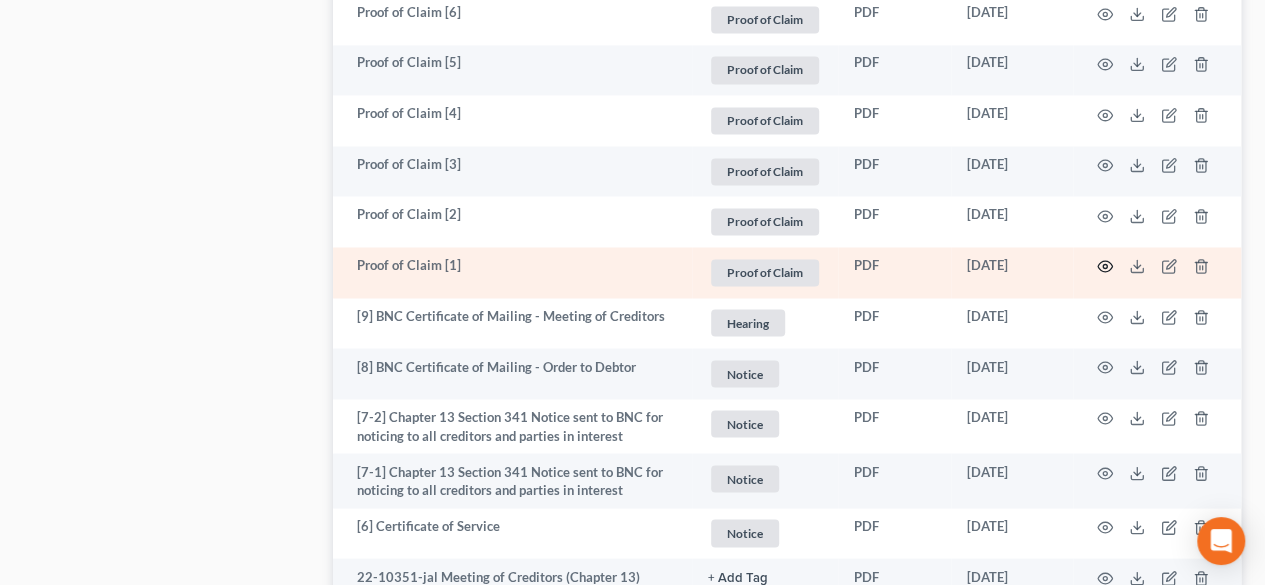 click 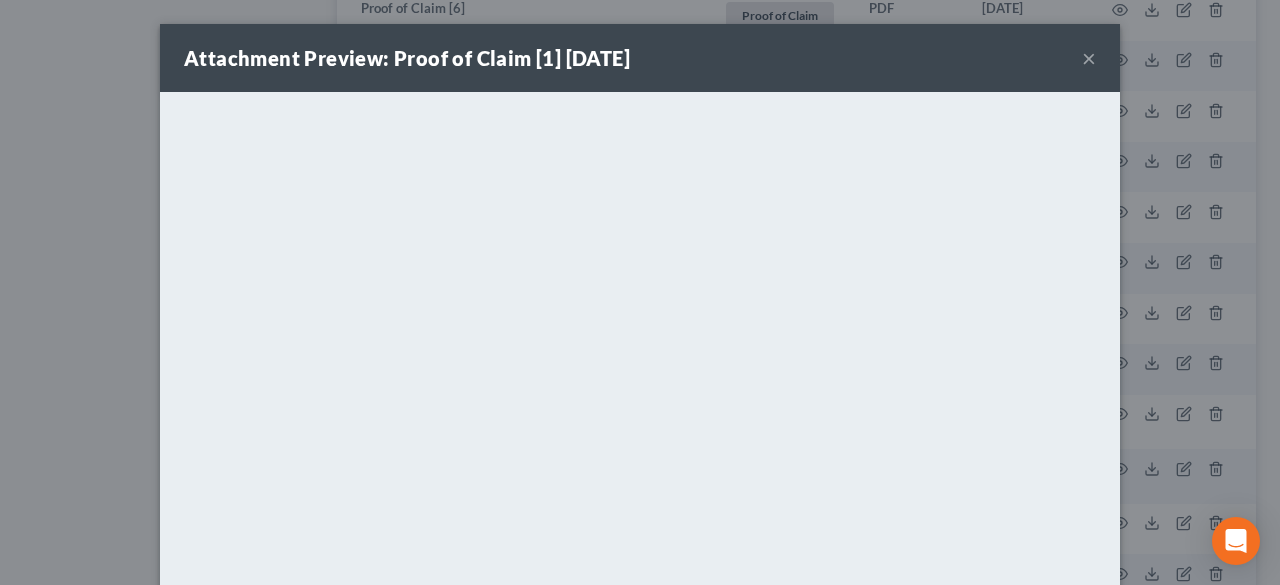 click on "×" at bounding box center [1089, 58] 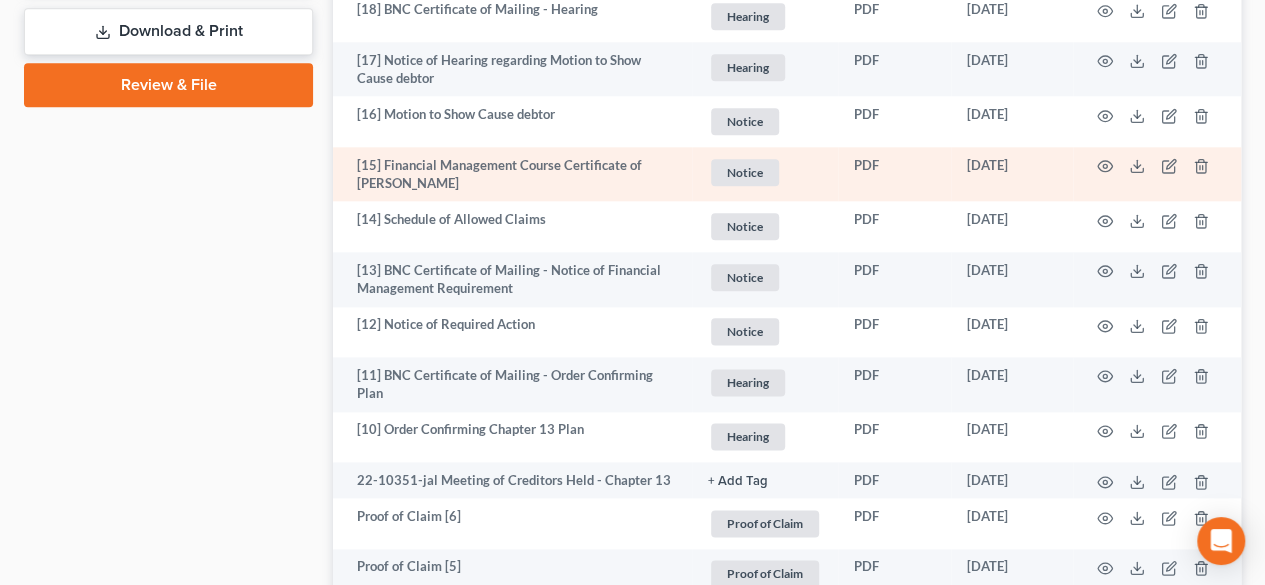 scroll, scrollTop: 1200, scrollLeft: 0, axis: vertical 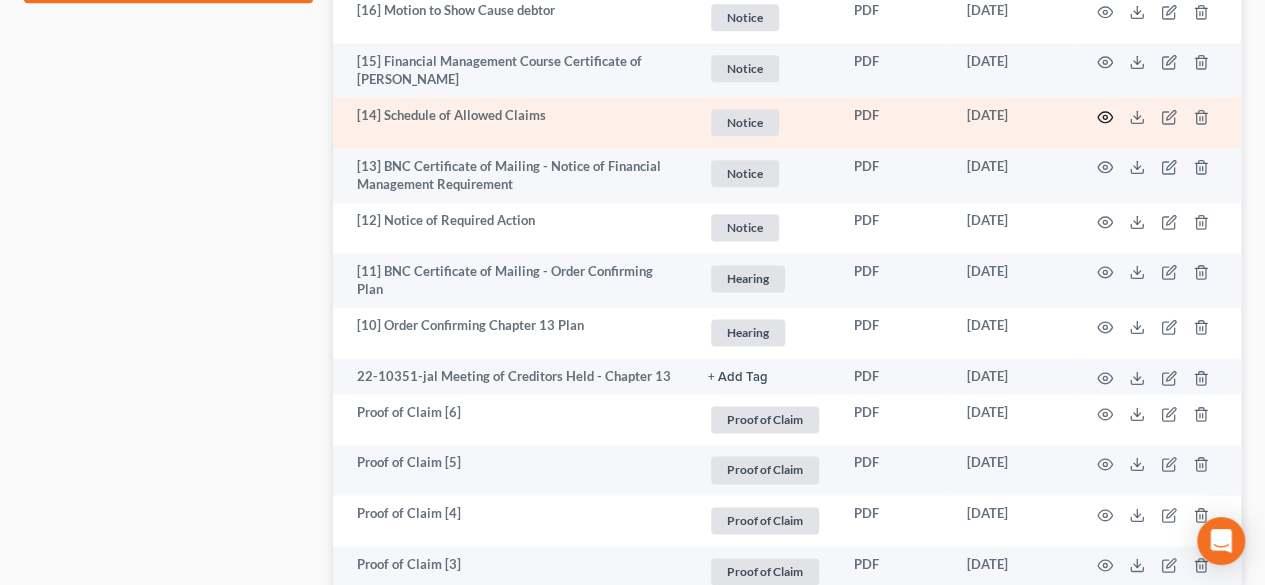 click 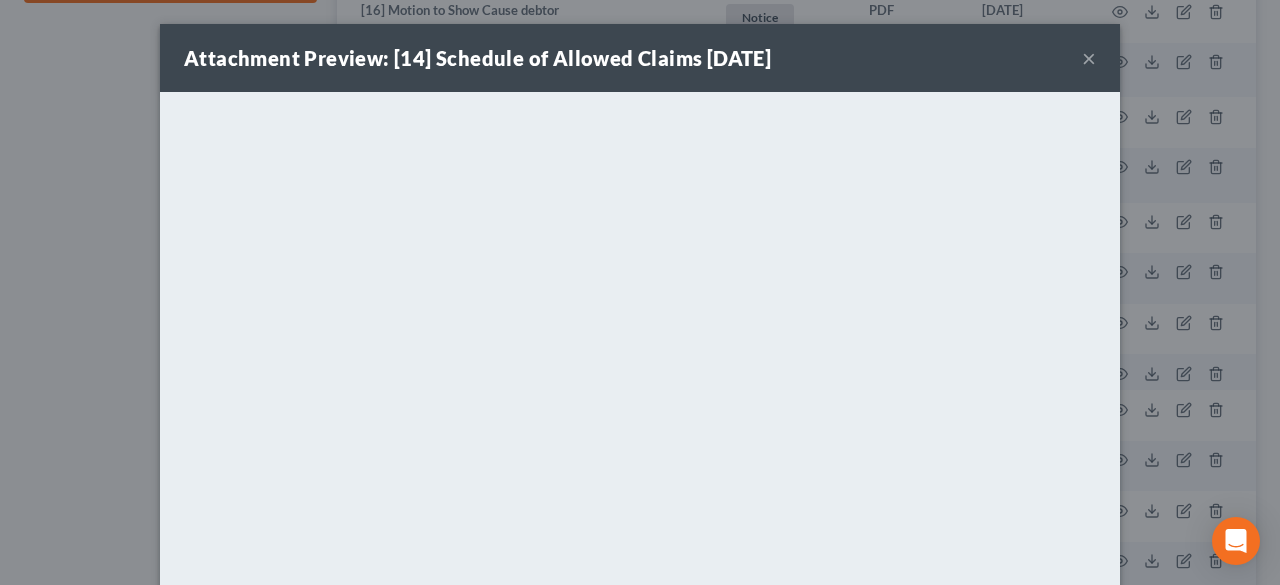 click on "×" at bounding box center [1089, 58] 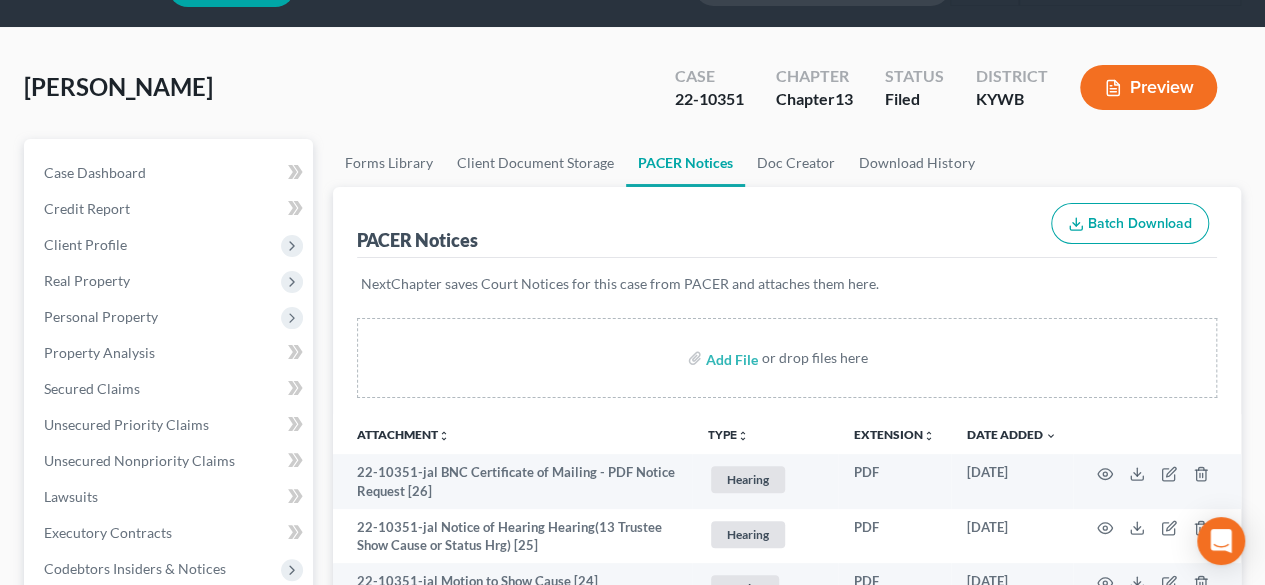 scroll, scrollTop: 0, scrollLeft: 0, axis: both 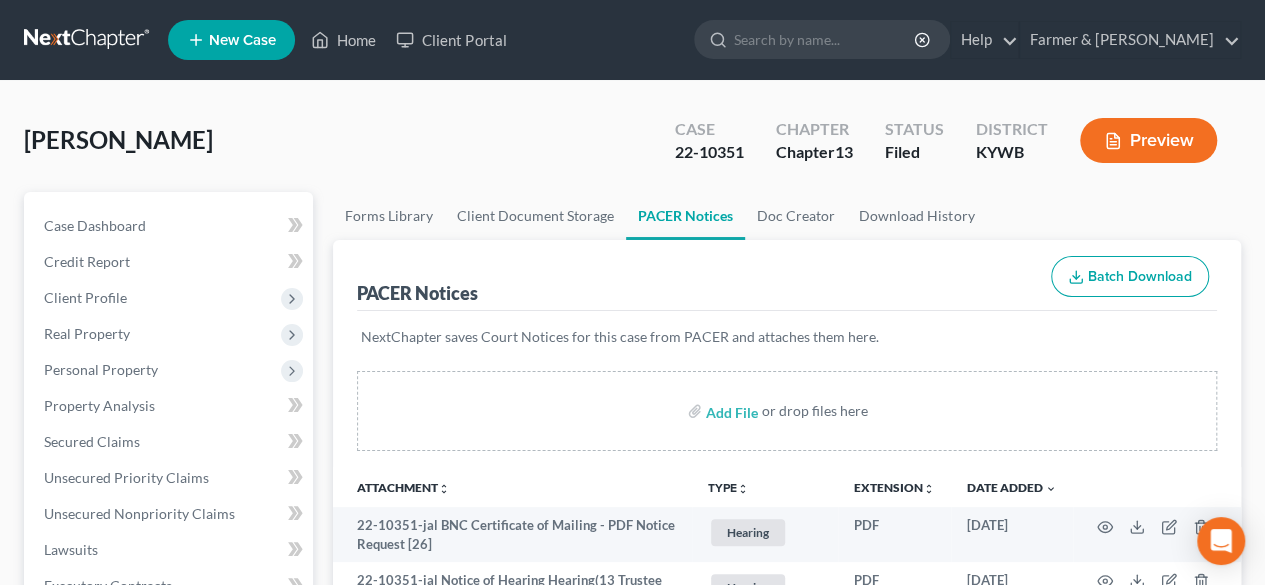 click at bounding box center (88, 40) 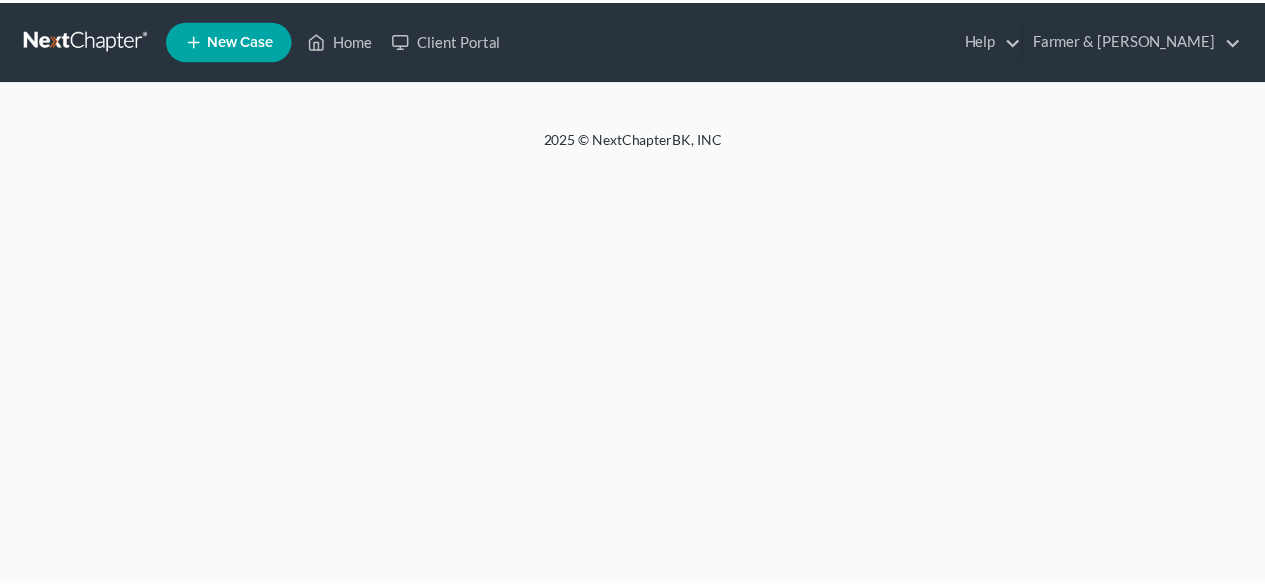 scroll, scrollTop: 0, scrollLeft: 0, axis: both 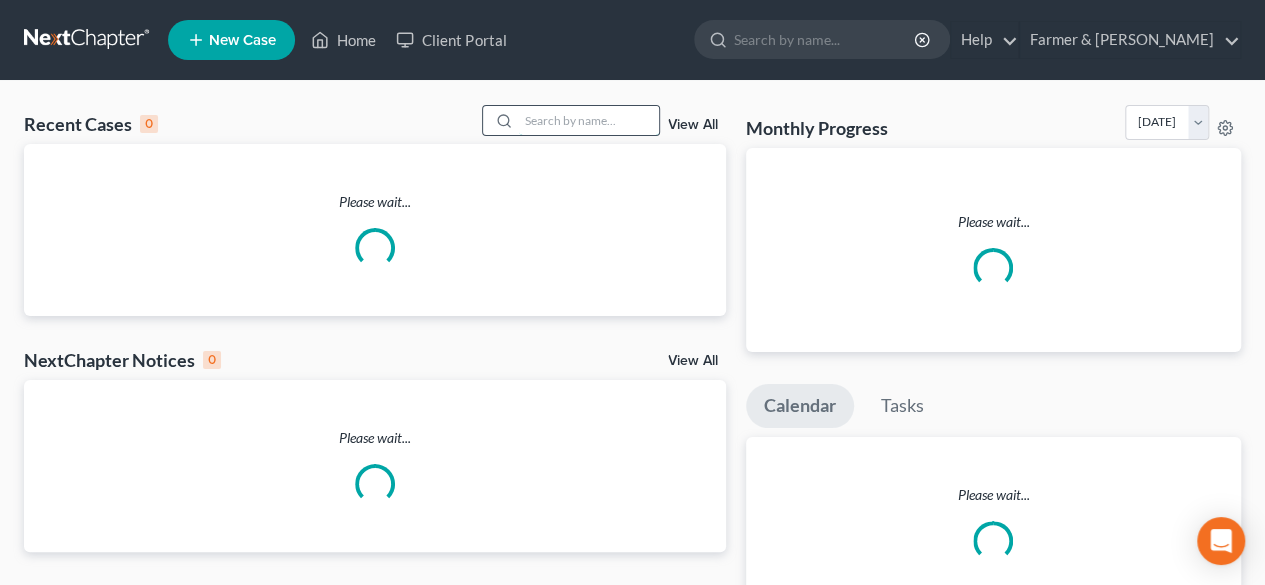 click at bounding box center (589, 120) 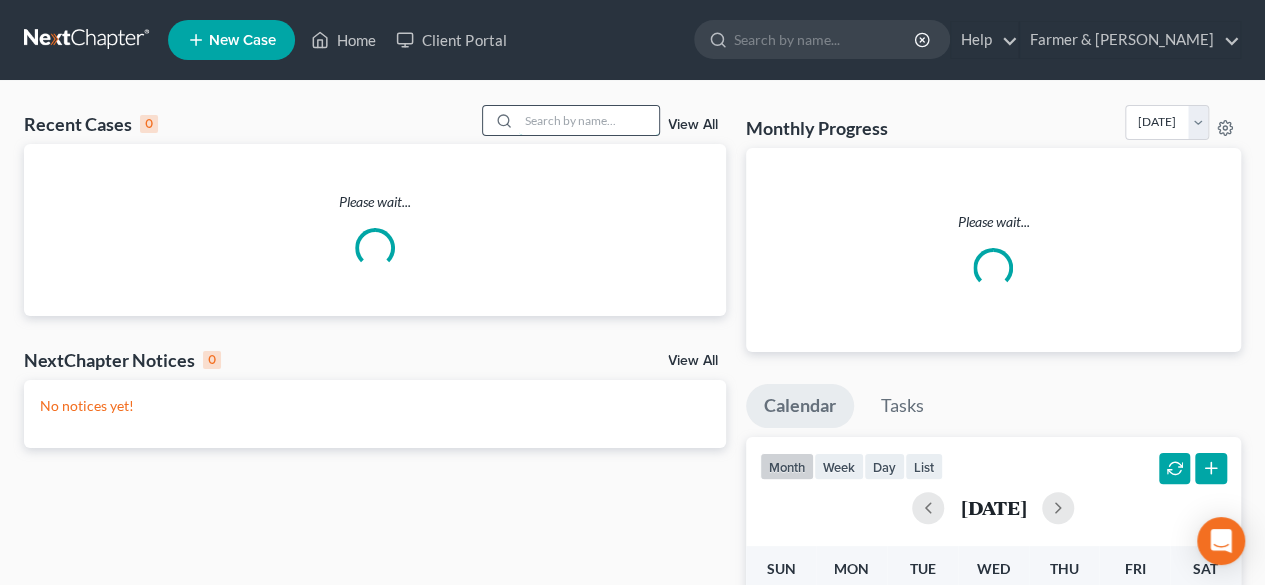 paste on "25-50178" 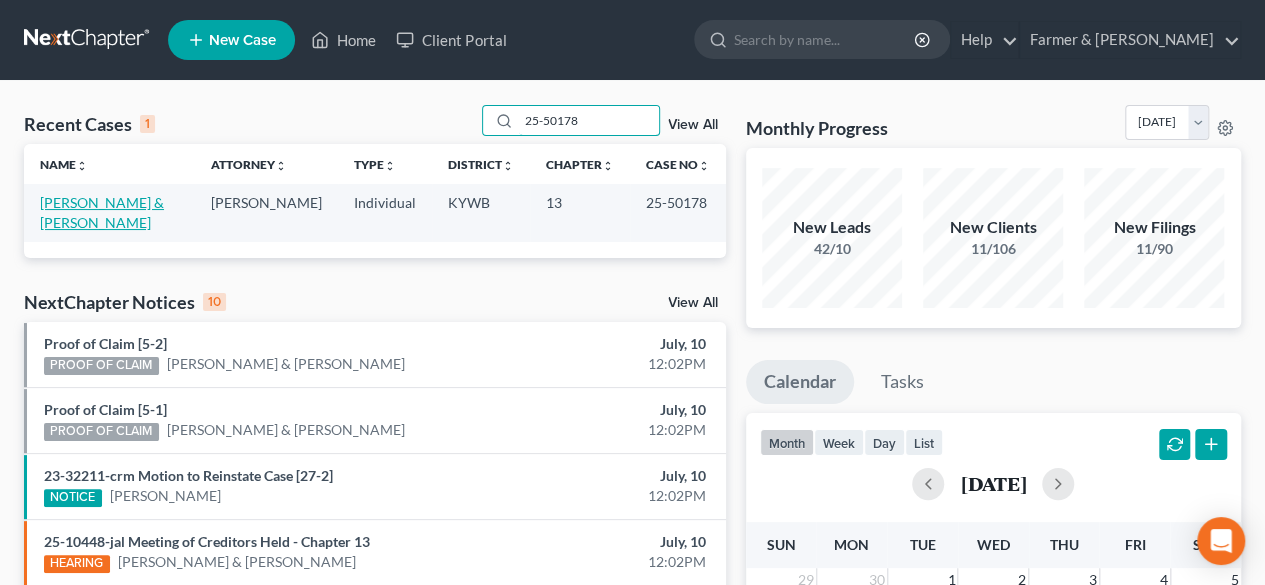 type on "25-50178" 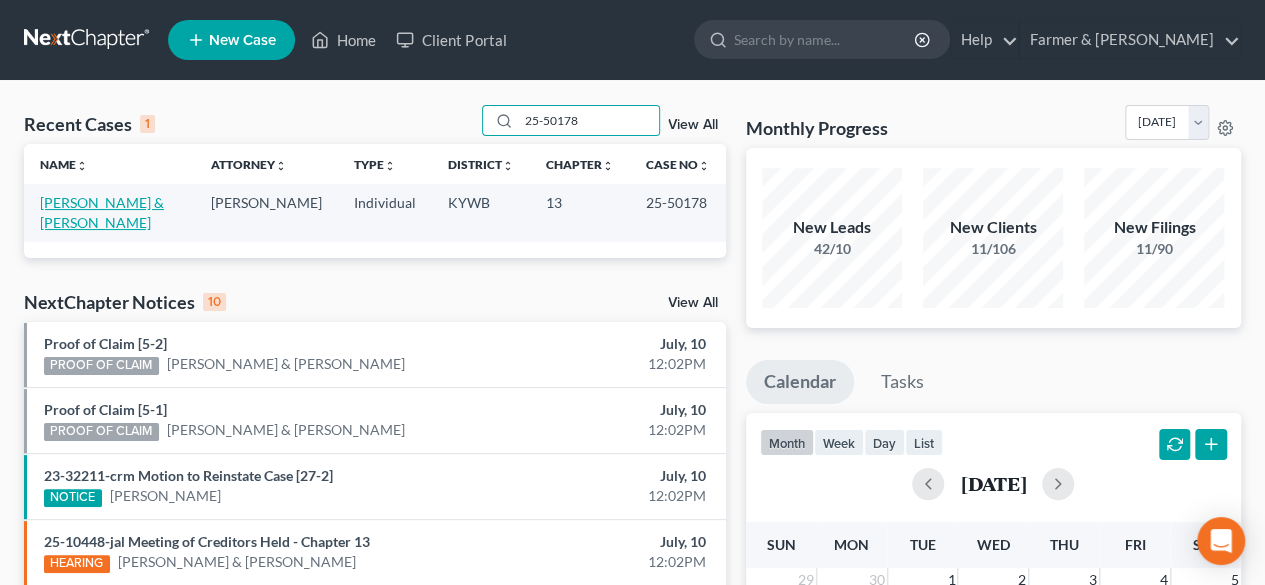 click on "Brewer, Mitchell & Ginger" at bounding box center [102, 212] 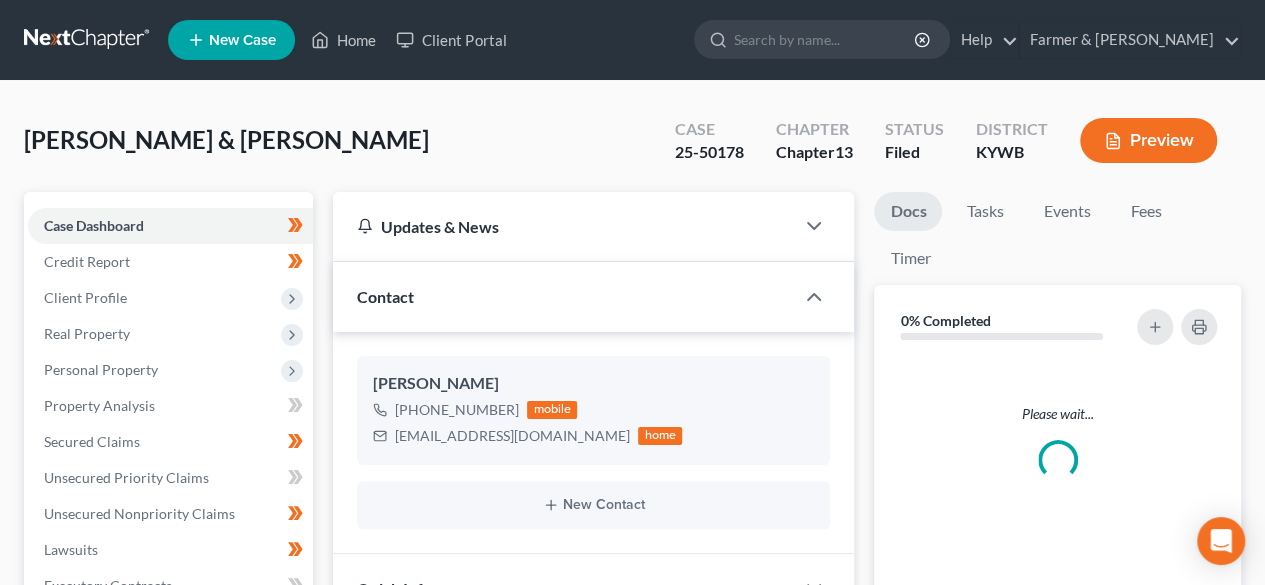scroll, scrollTop: 1028, scrollLeft: 0, axis: vertical 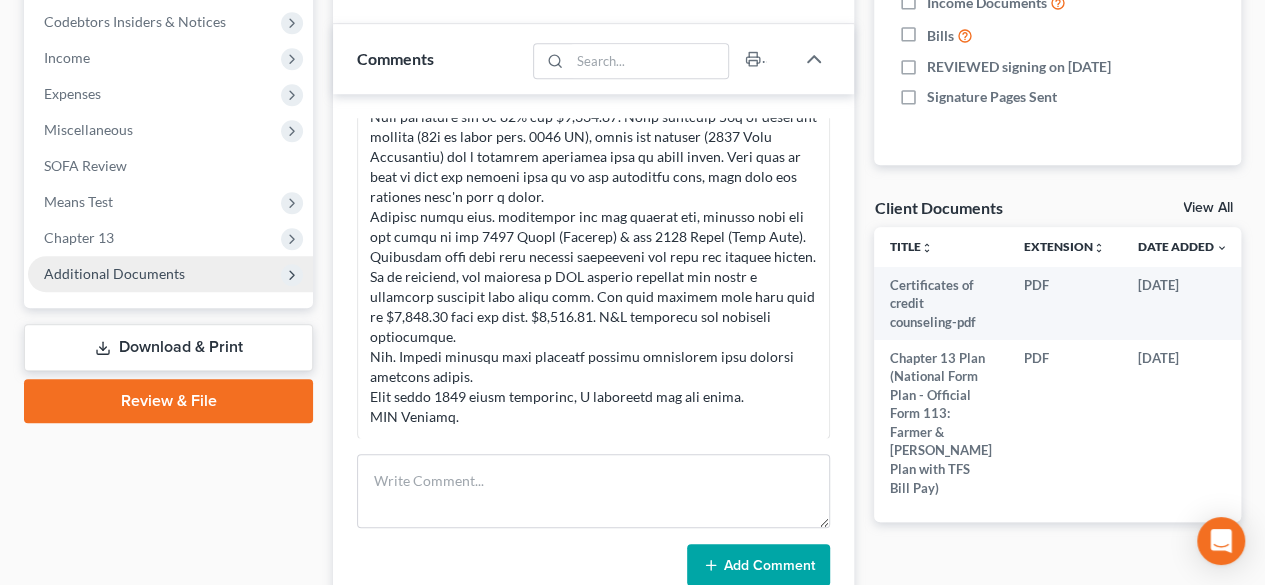 click on "Additional Documents" at bounding box center (114, 273) 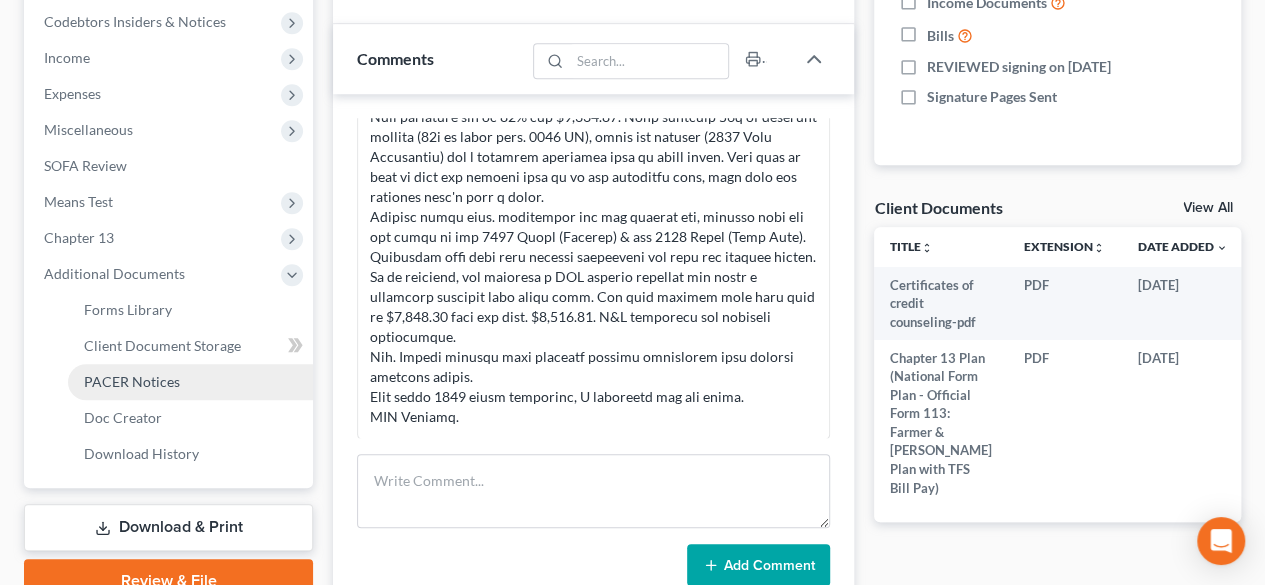 click on "PACER Notices" at bounding box center (132, 381) 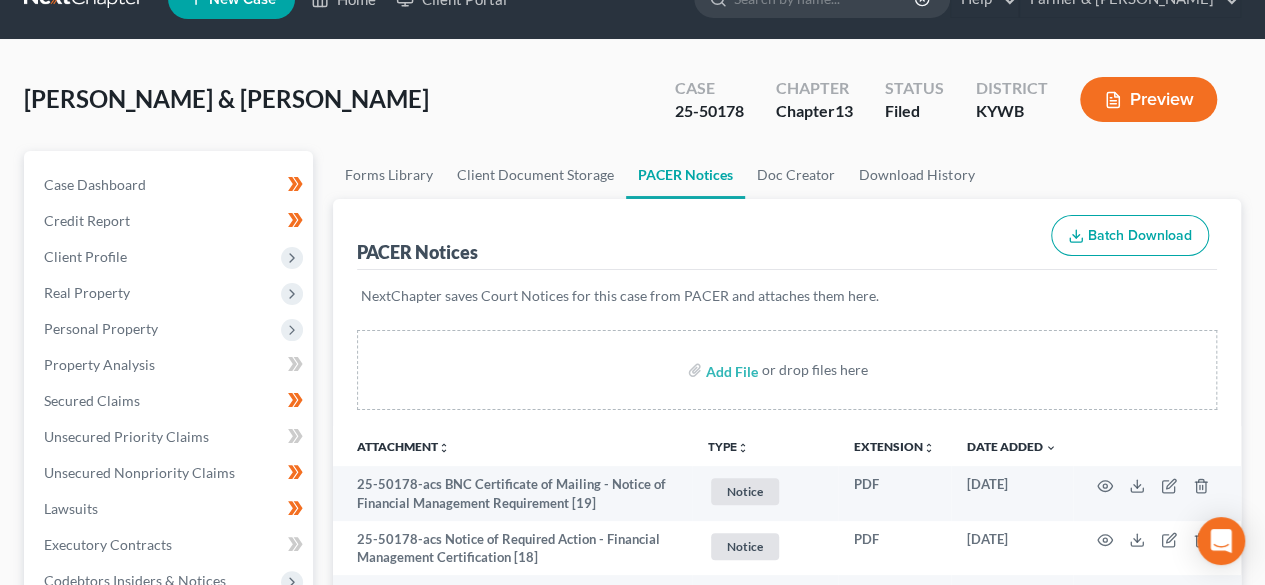 scroll, scrollTop: 0, scrollLeft: 0, axis: both 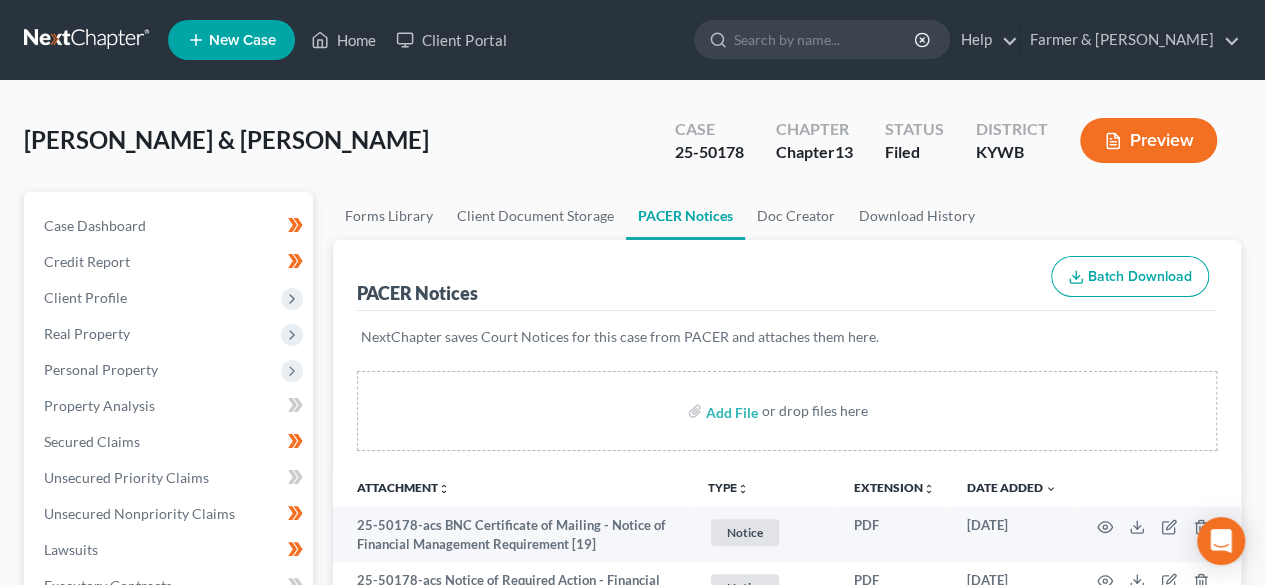 click at bounding box center (88, 40) 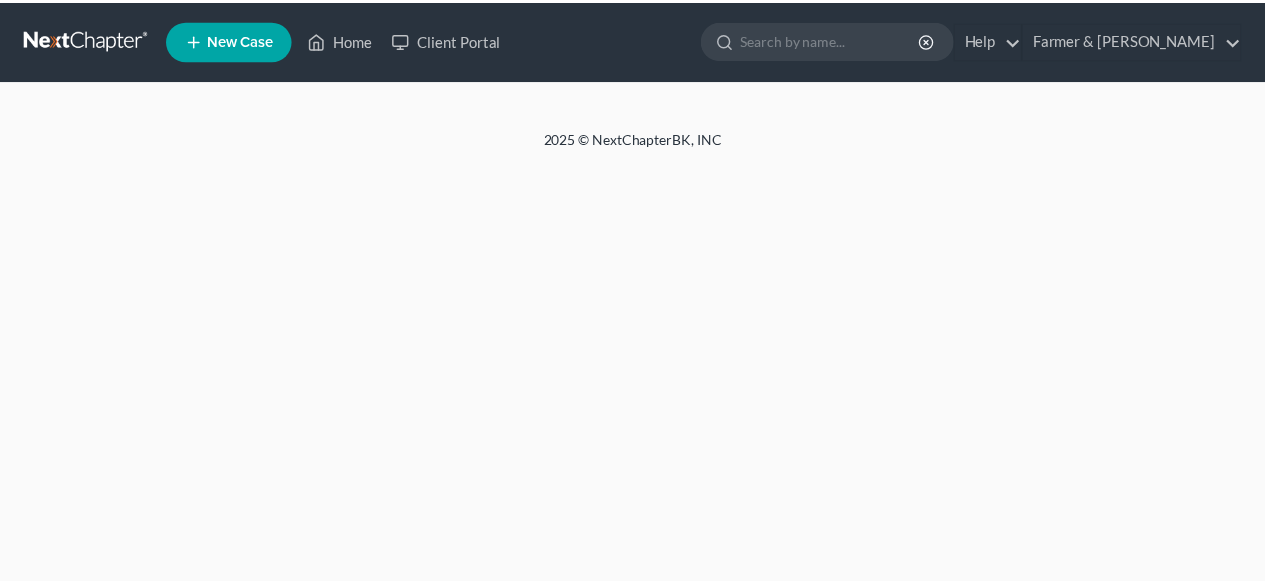 scroll, scrollTop: 0, scrollLeft: 0, axis: both 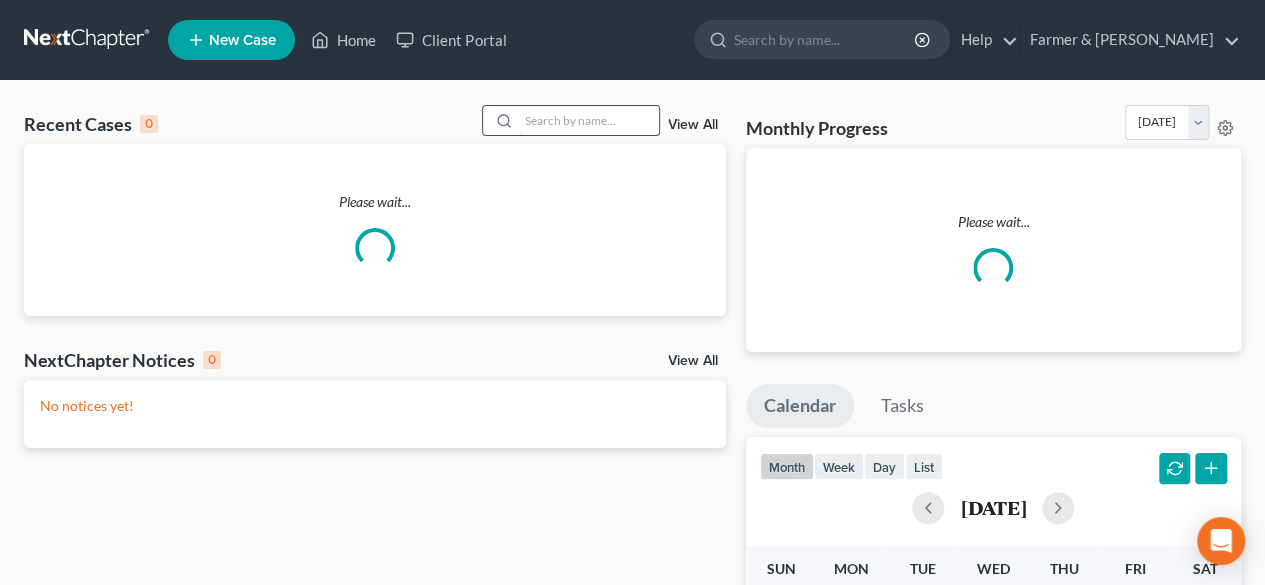 click at bounding box center [589, 120] 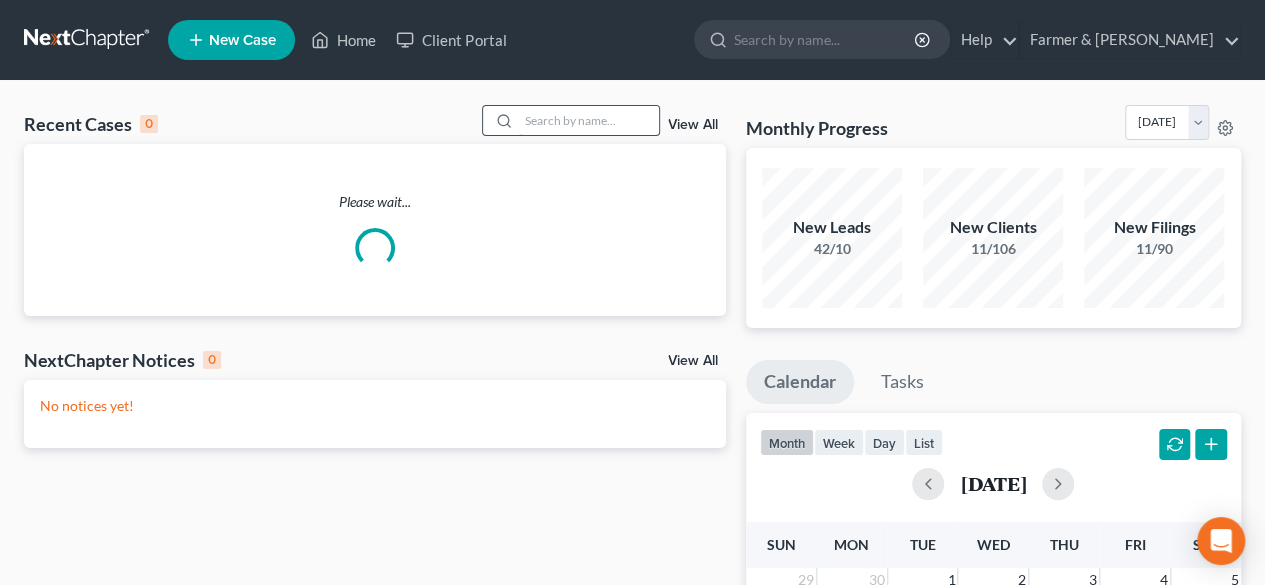 paste on "23-31518" 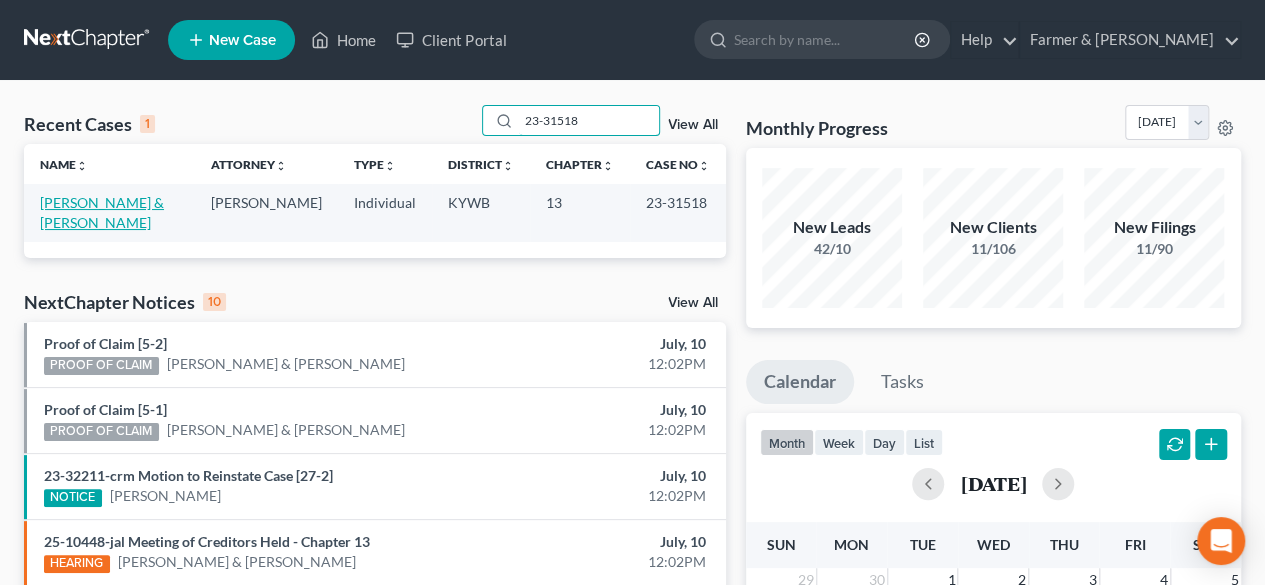 type on "23-31518" 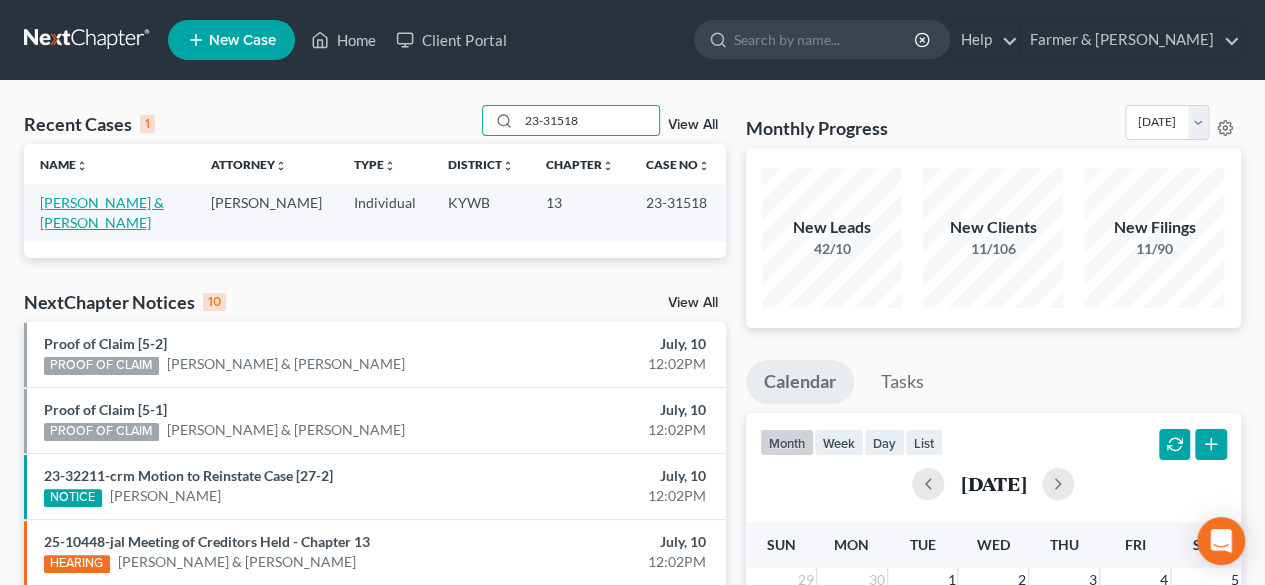 click on "[PERSON_NAME] & [PERSON_NAME]" at bounding box center (102, 212) 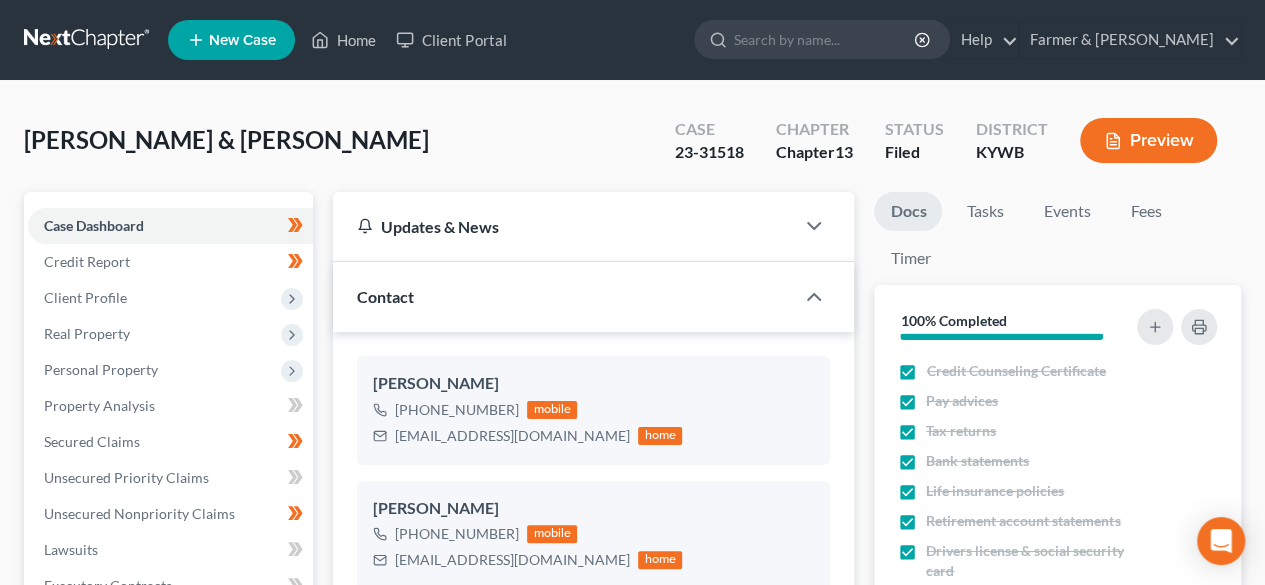 scroll, scrollTop: 691, scrollLeft: 0, axis: vertical 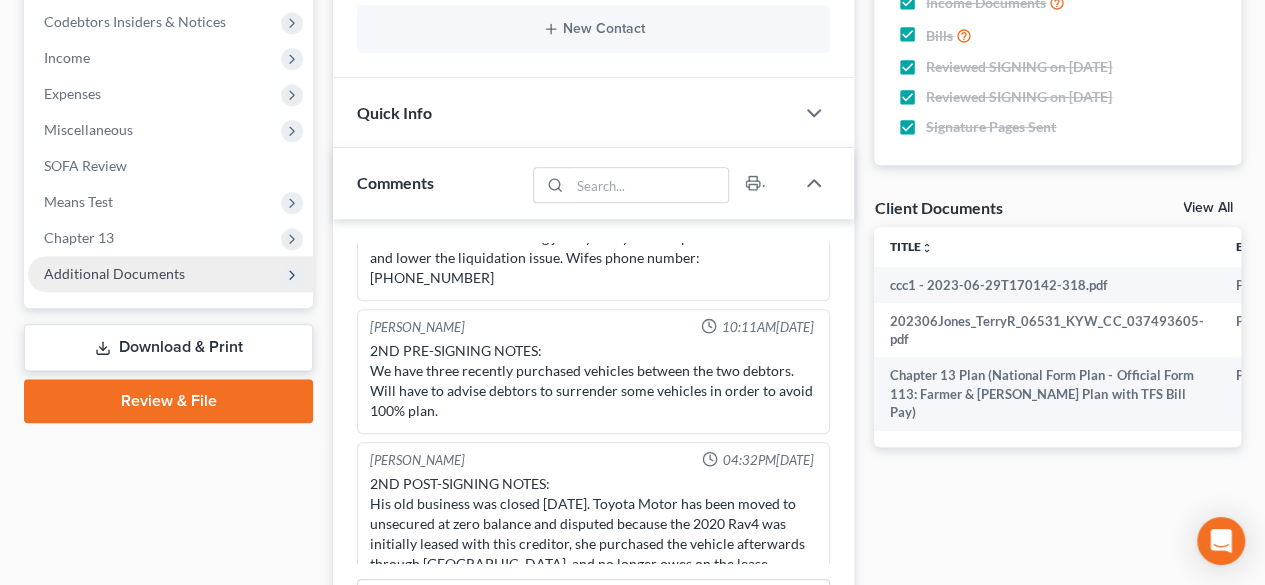 click on "Additional Documents" at bounding box center [114, 273] 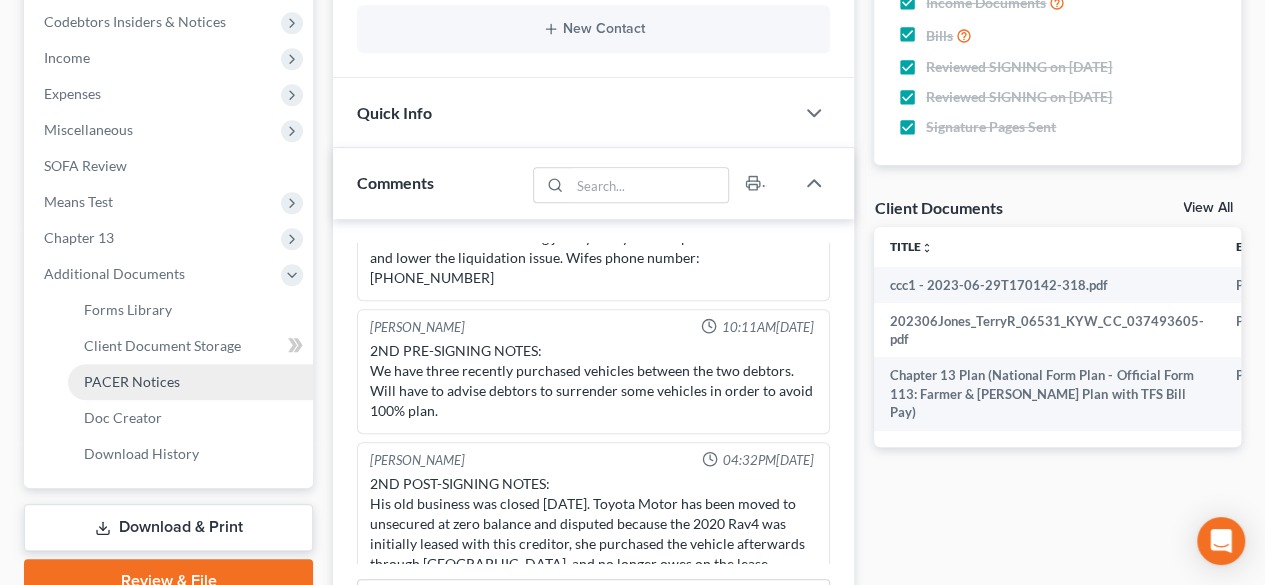 click on "PACER Notices" at bounding box center (132, 381) 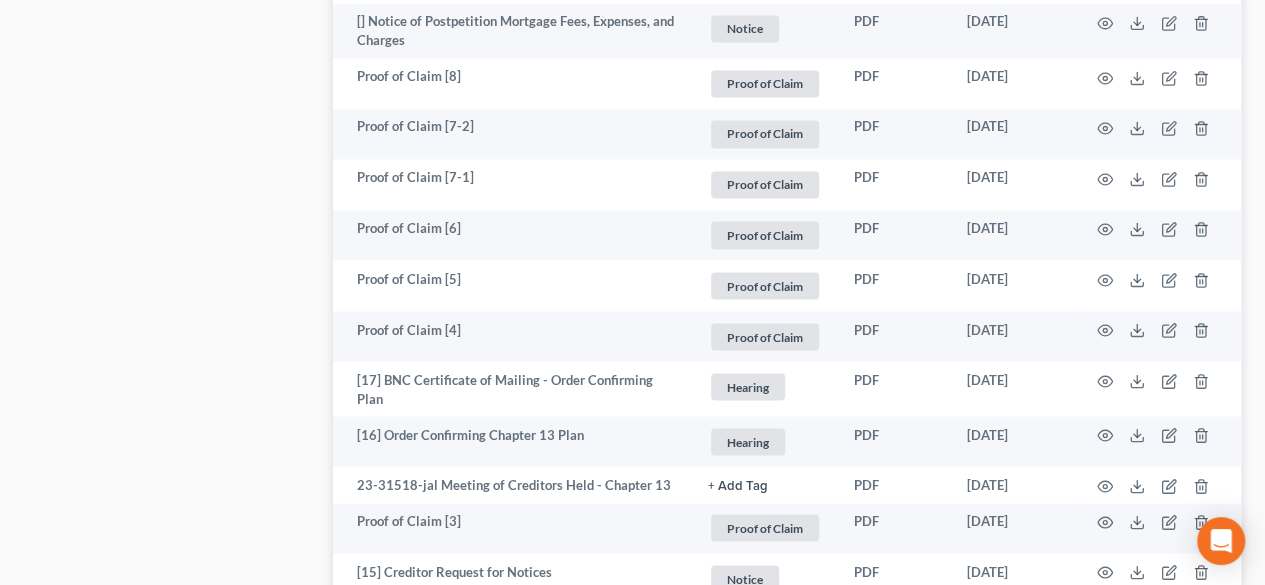 scroll, scrollTop: 1800, scrollLeft: 0, axis: vertical 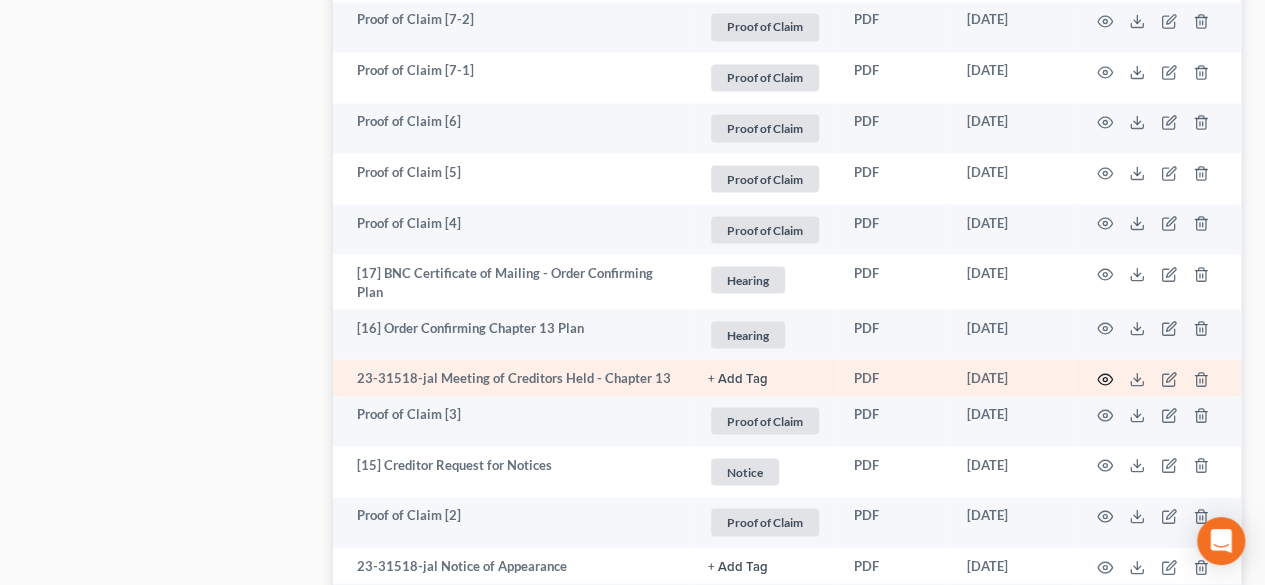 click 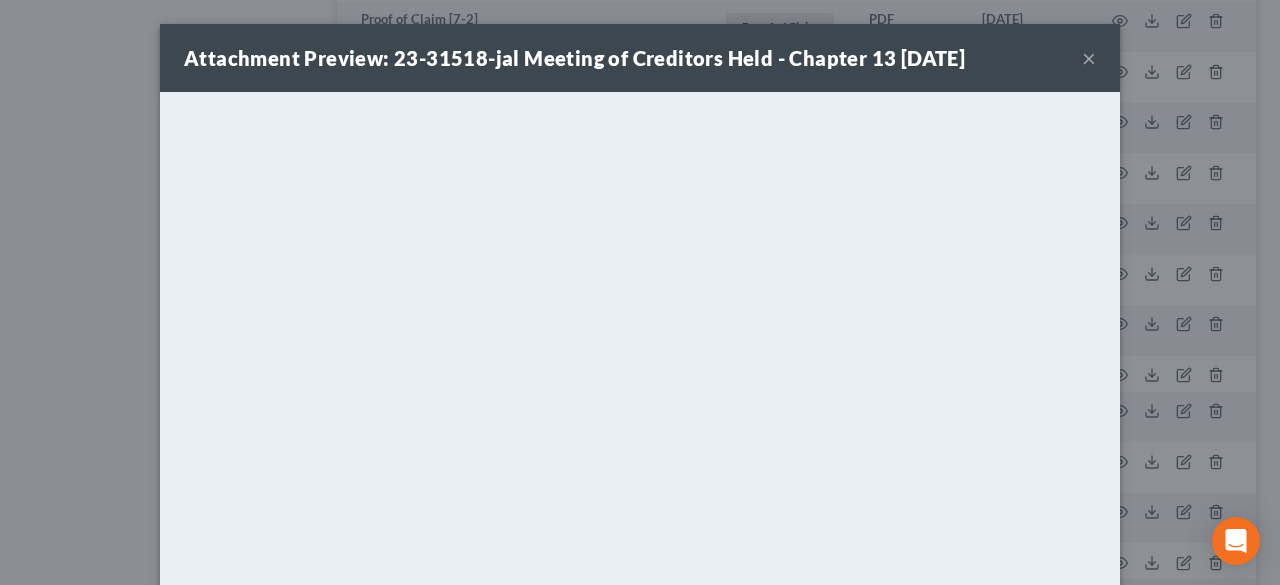 click on "×" at bounding box center [1089, 58] 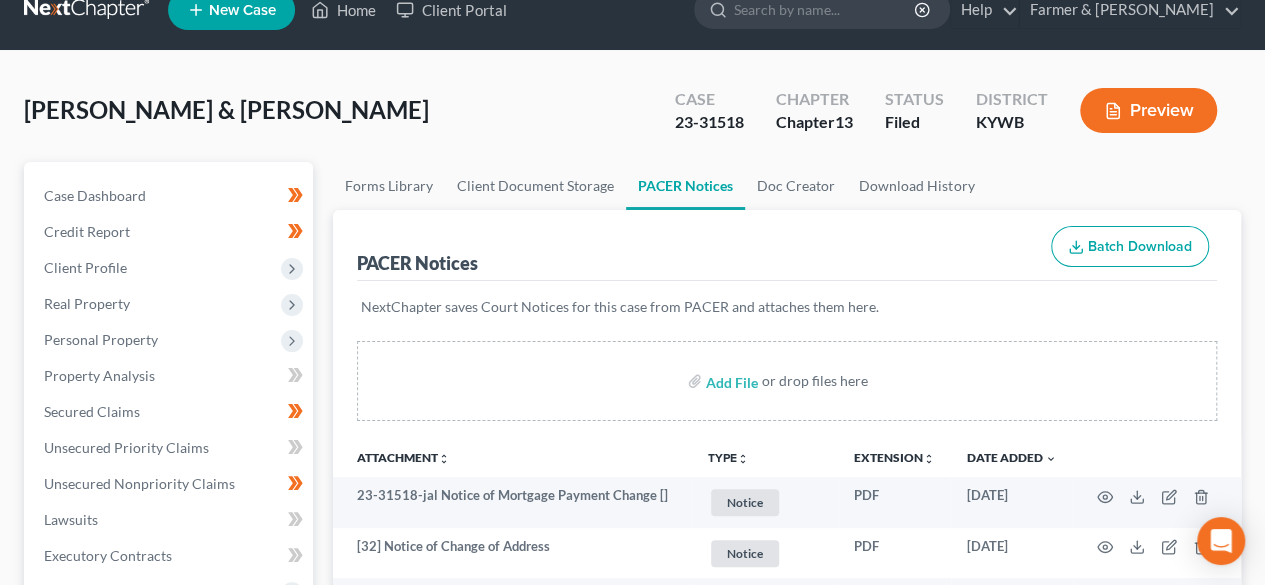 scroll, scrollTop: 0, scrollLeft: 0, axis: both 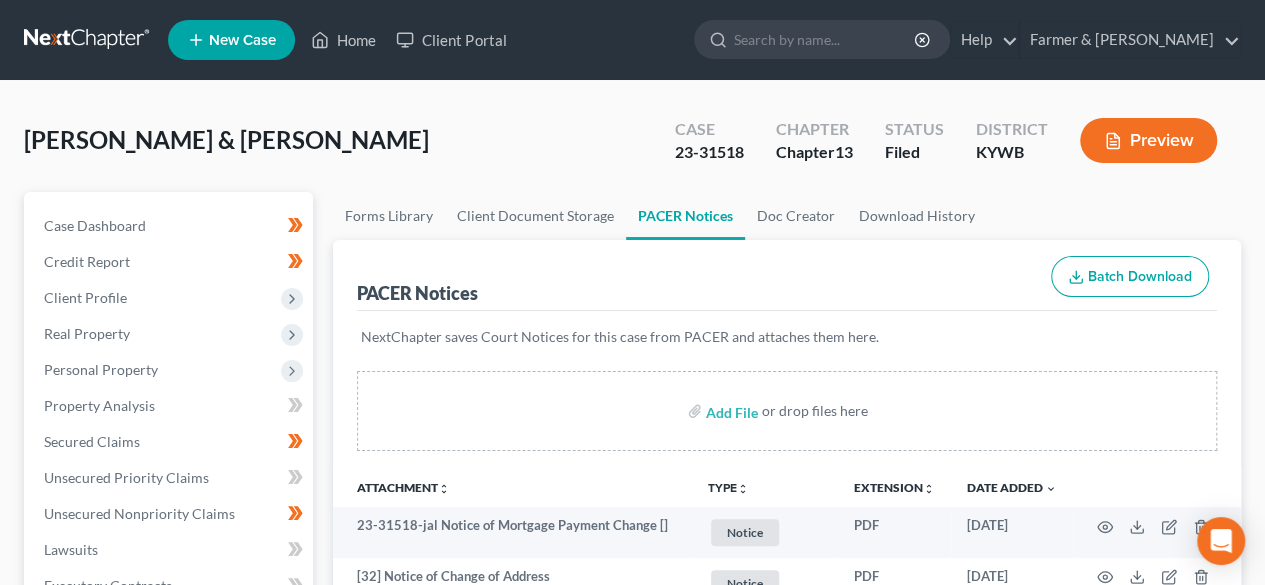 drag, startPoint x: 103, startPoint y: 40, endPoint x: 188, endPoint y: 37, distance: 85.052925 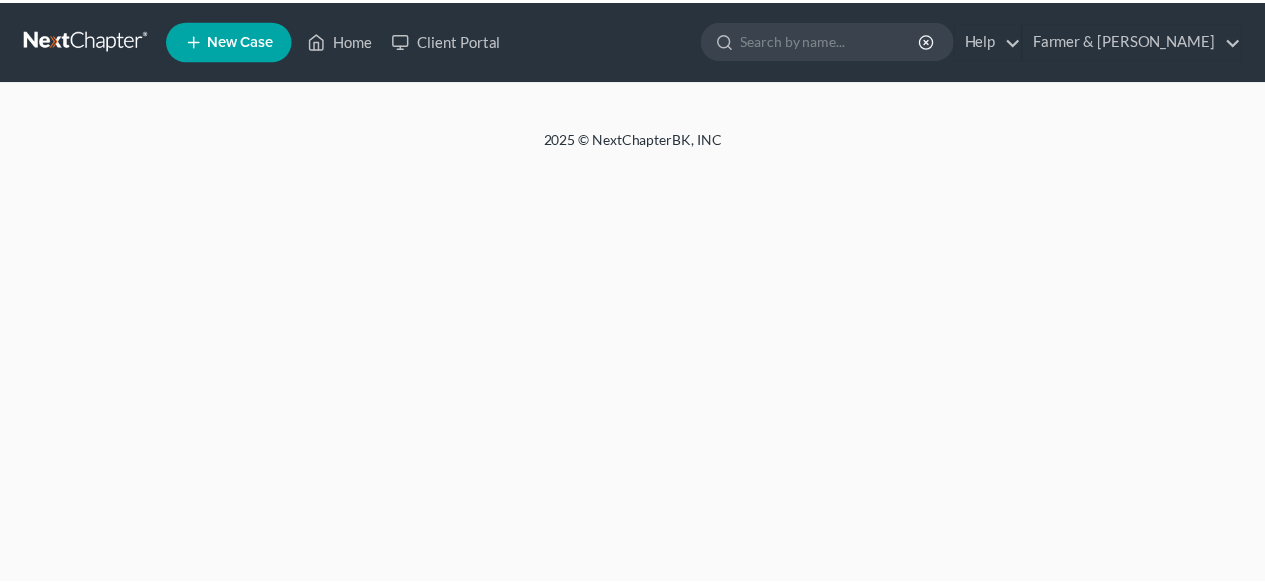 scroll, scrollTop: 0, scrollLeft: 0, axis: both 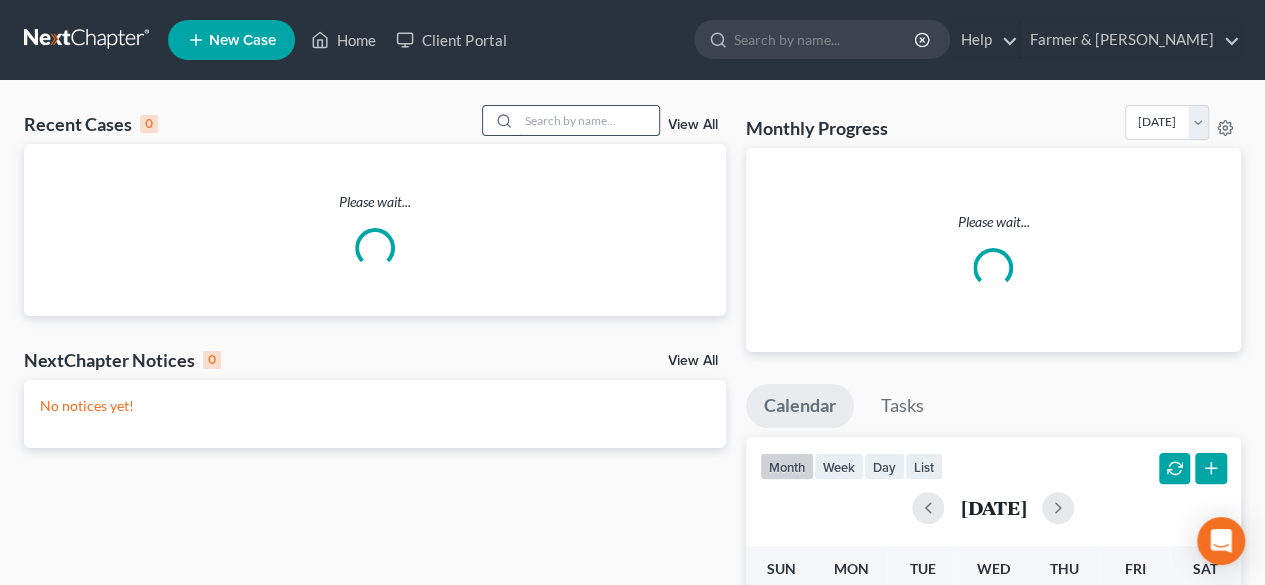 click at bounding box center (589, 120) 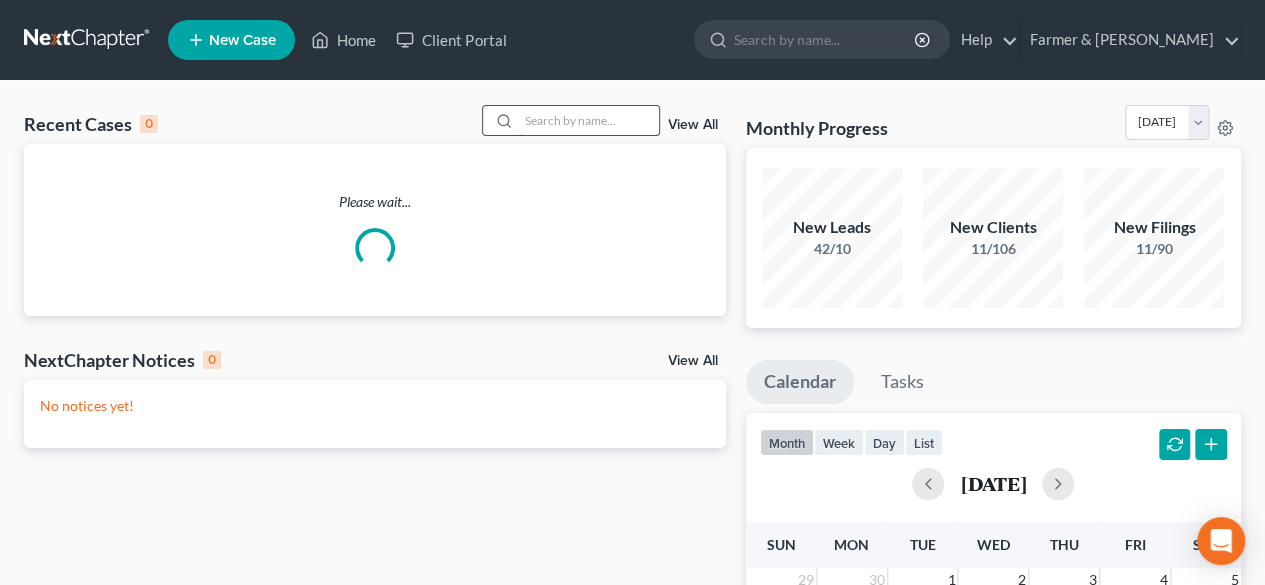 paste on "r25-10578" 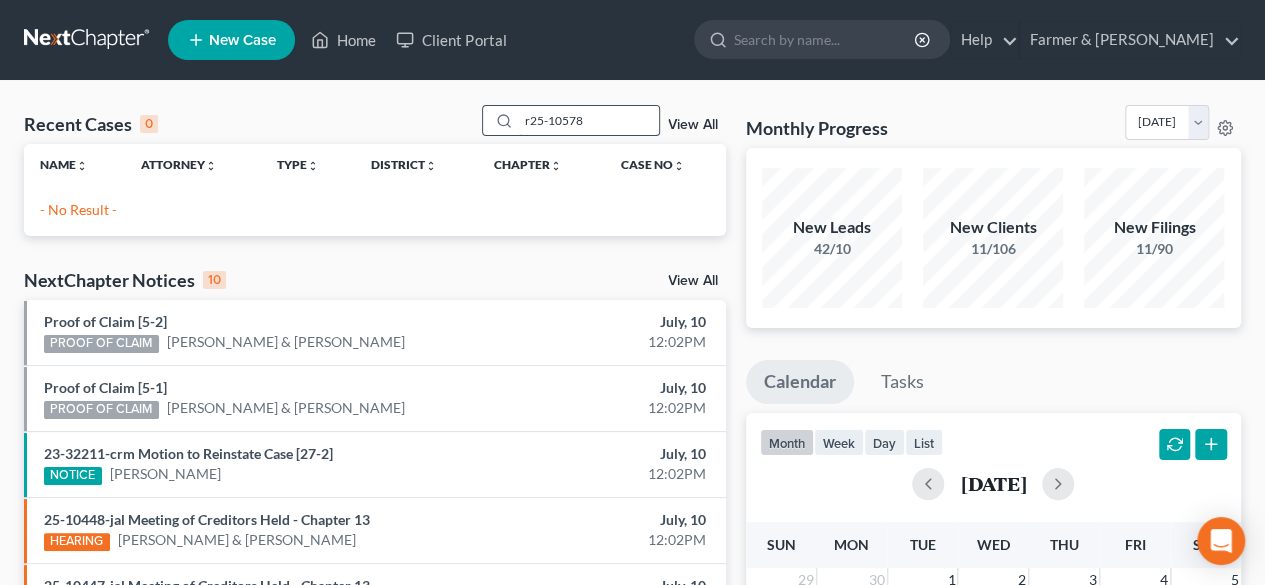 click on "r25-10578" at bounding box center [589, 120] 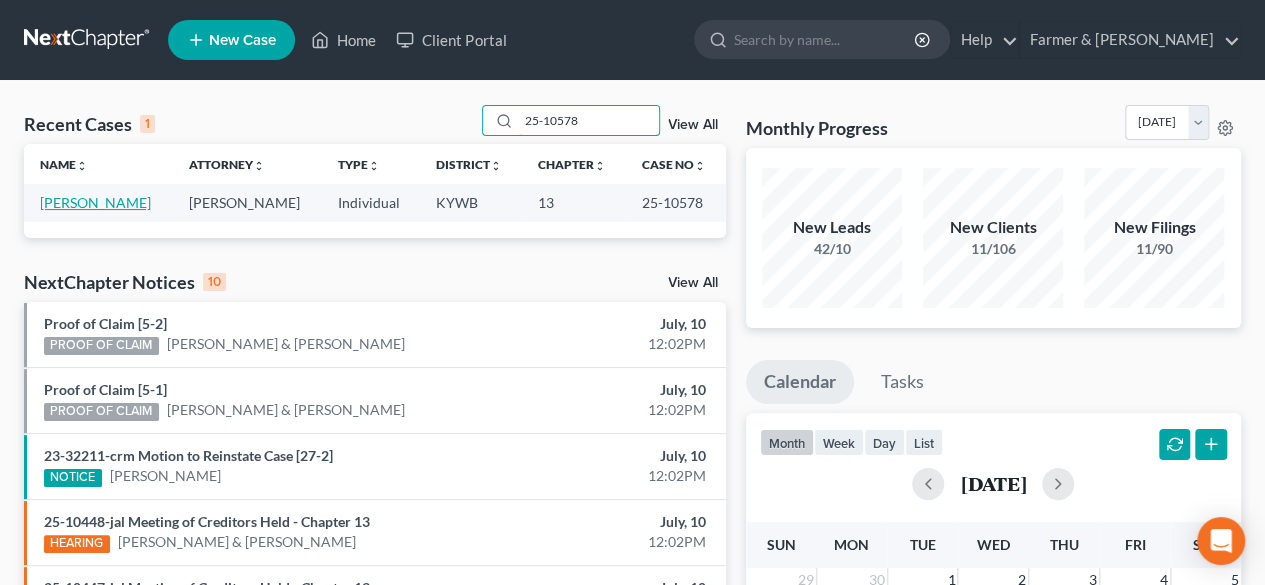type on "25-10578" 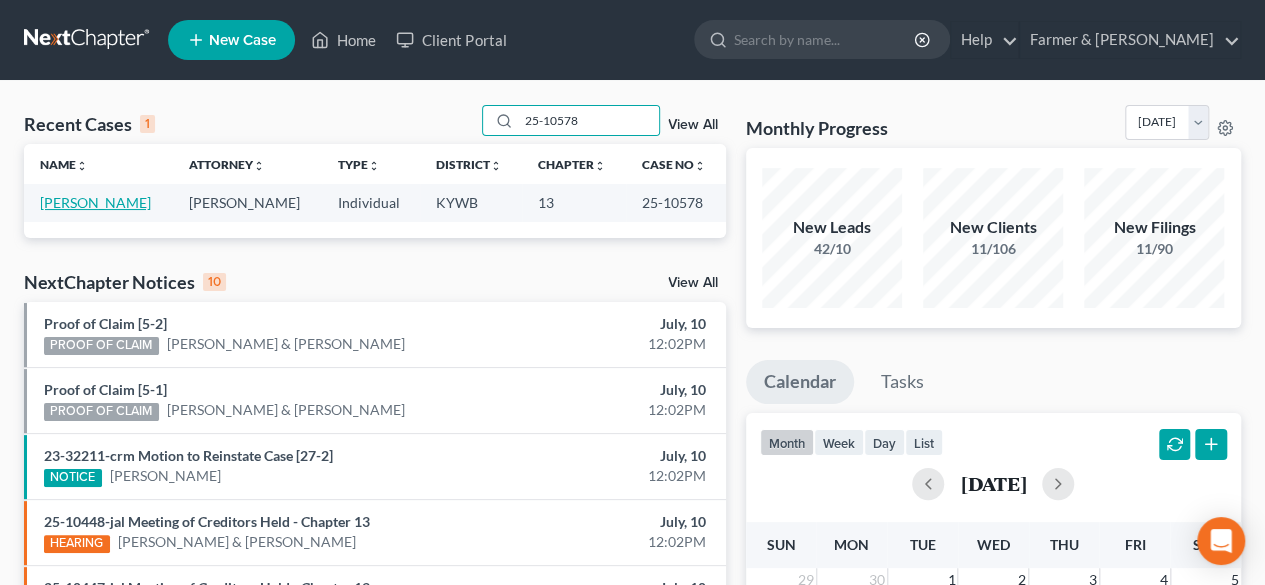 click on "[PERSON_NAME]" at bounding box center [95, 202] 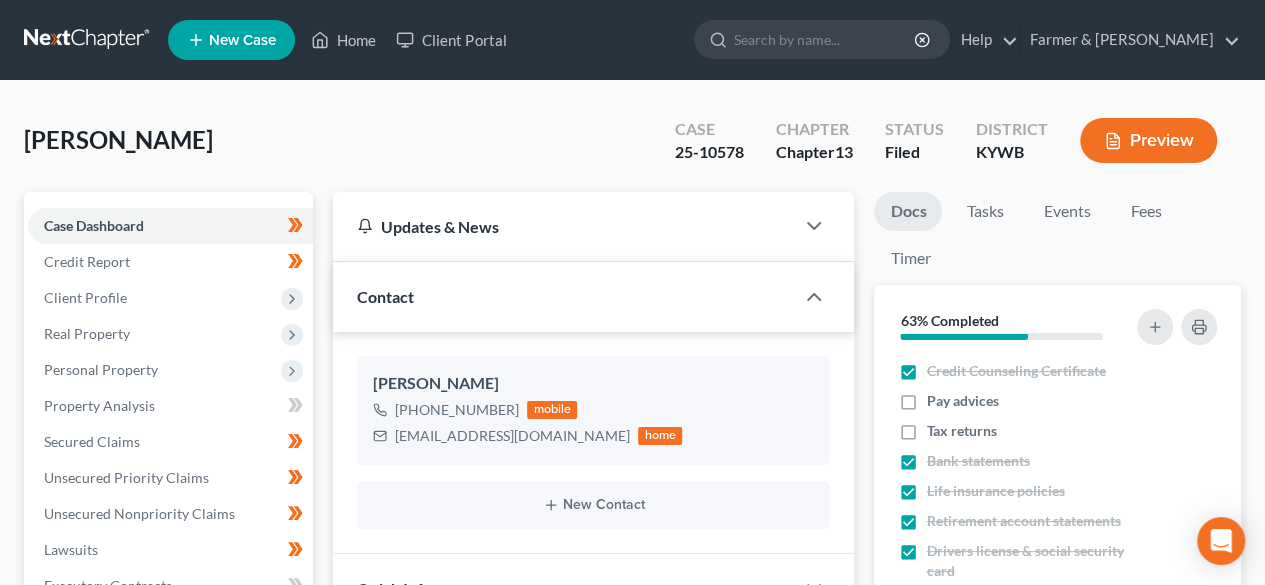 scroll, scrollTop: 608, scrollLeft: 0, axis: vertical 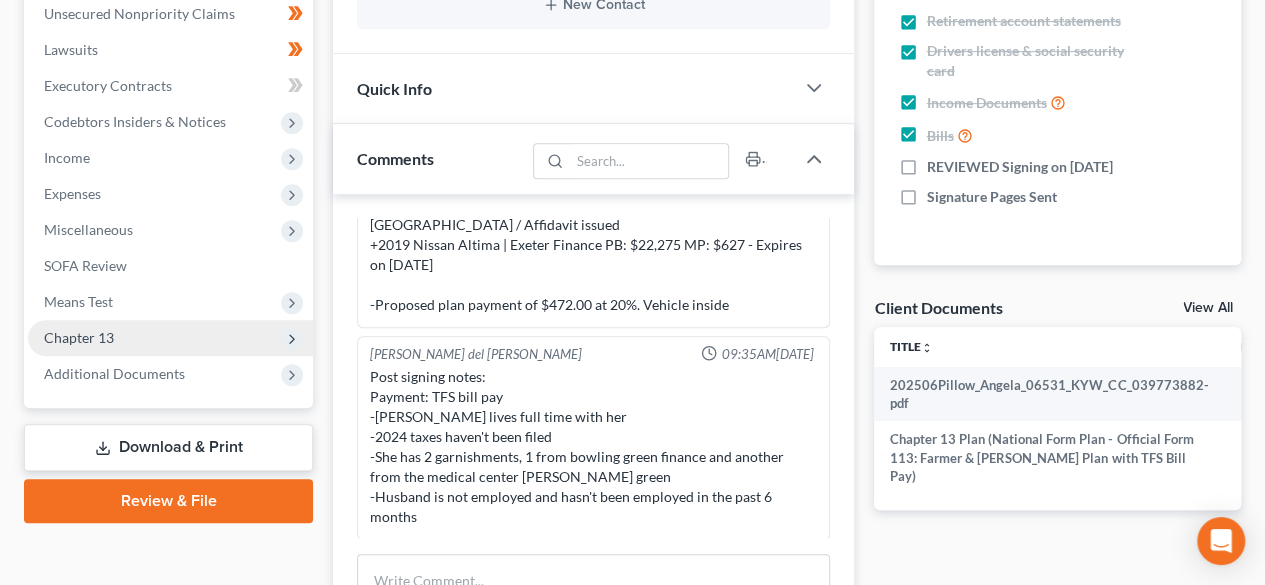 drag, startPoint x: 126, startPoint y: 371, endPoint x: 204, endPoint y: 324, distance: 91.06591 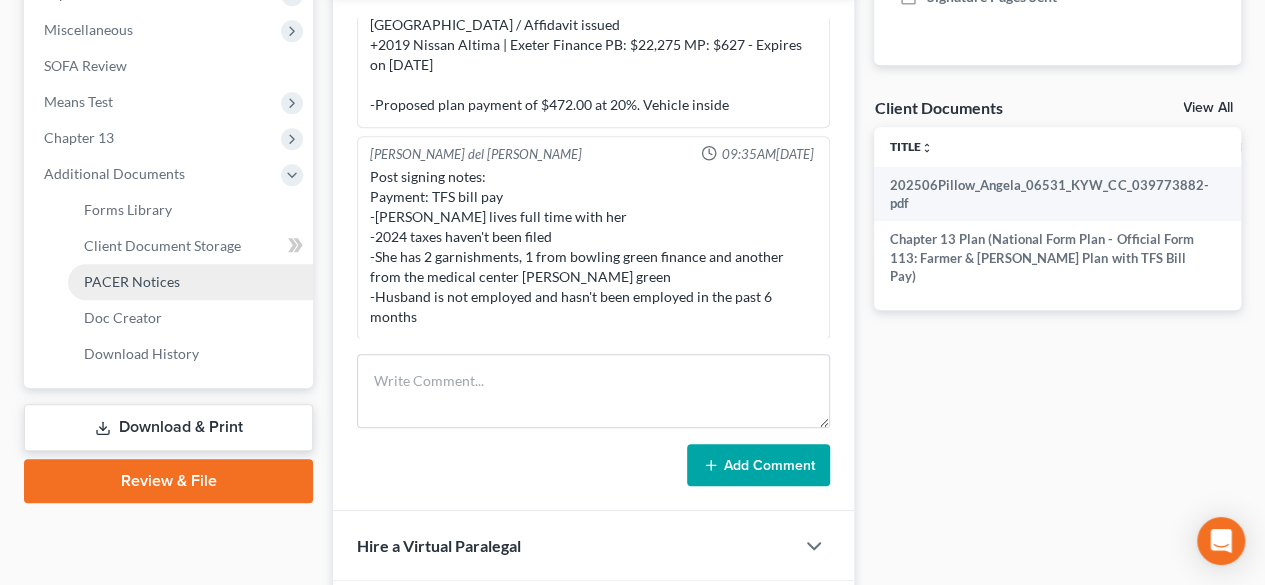 click on "PACER Notices" at bounding box center [190, 282] 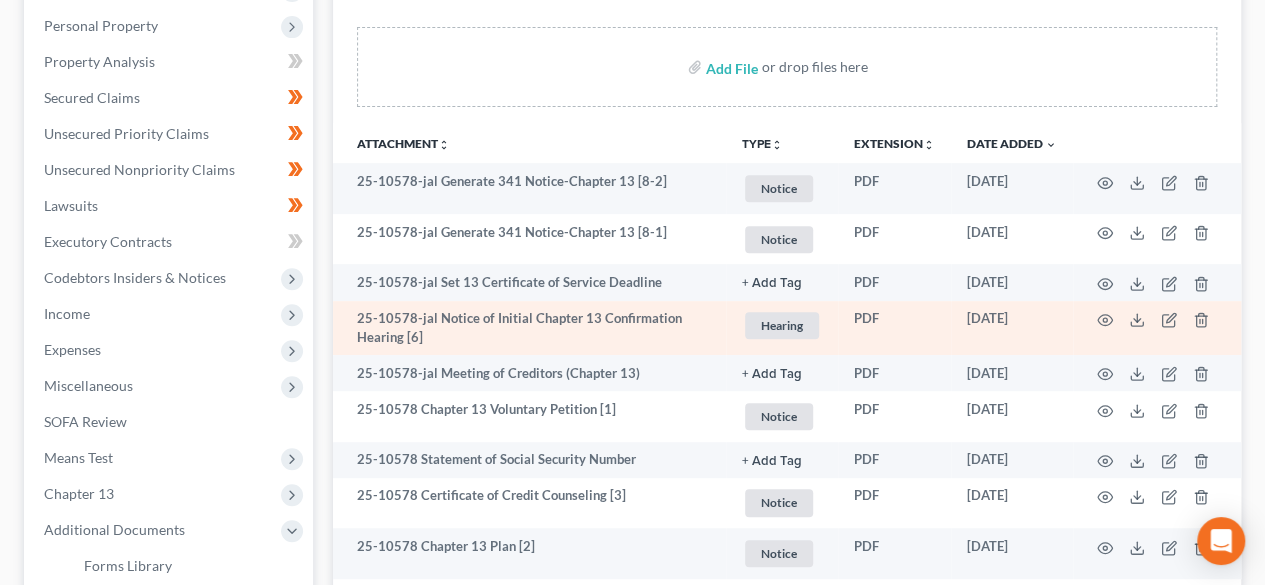 scroll, scrollTop: 291, scrollLeft: 0, axis: vertical 